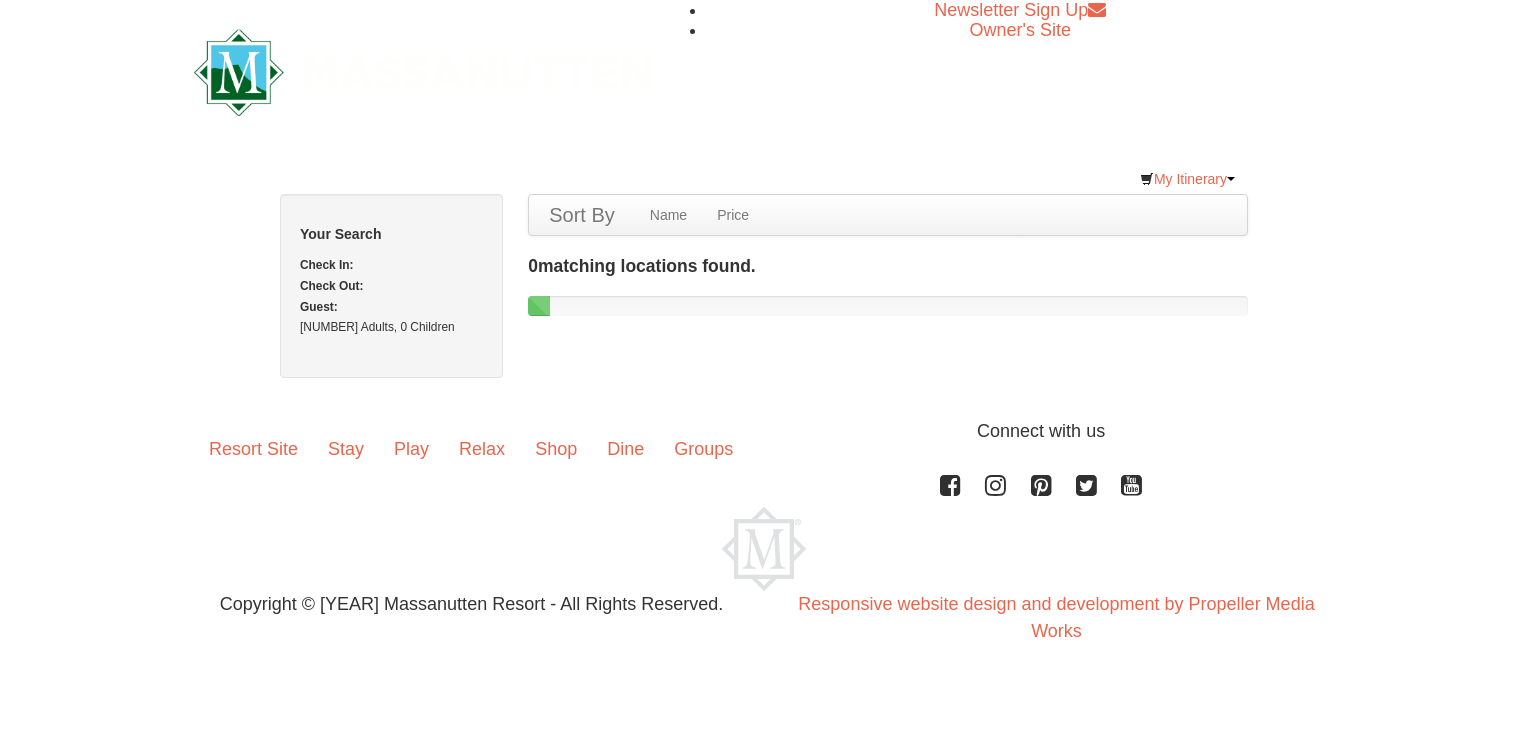 scroll, scrollTop: 0, scrollLeft: 0, axis: both 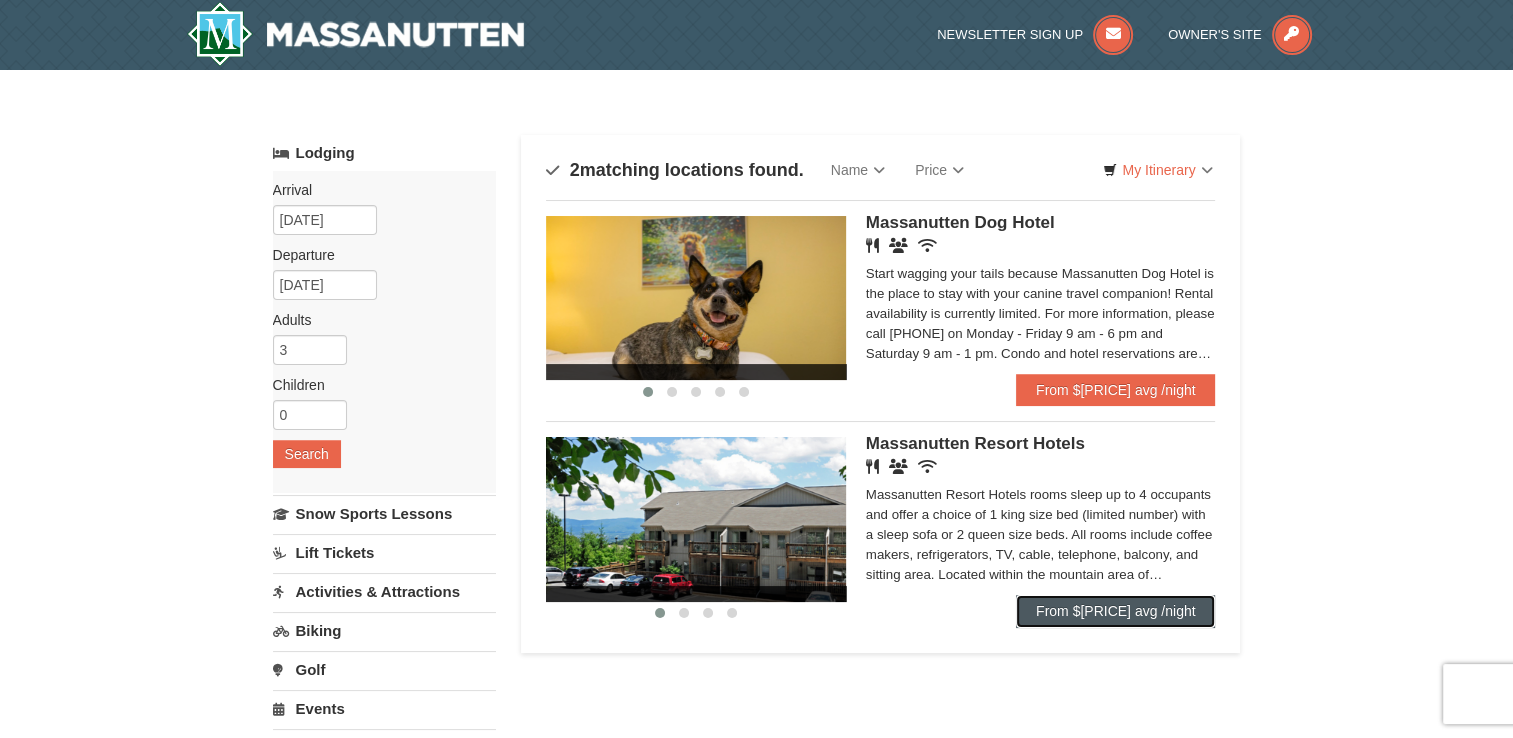 click on "From $172.00 avg /night" at bounding box center (1116, 611) 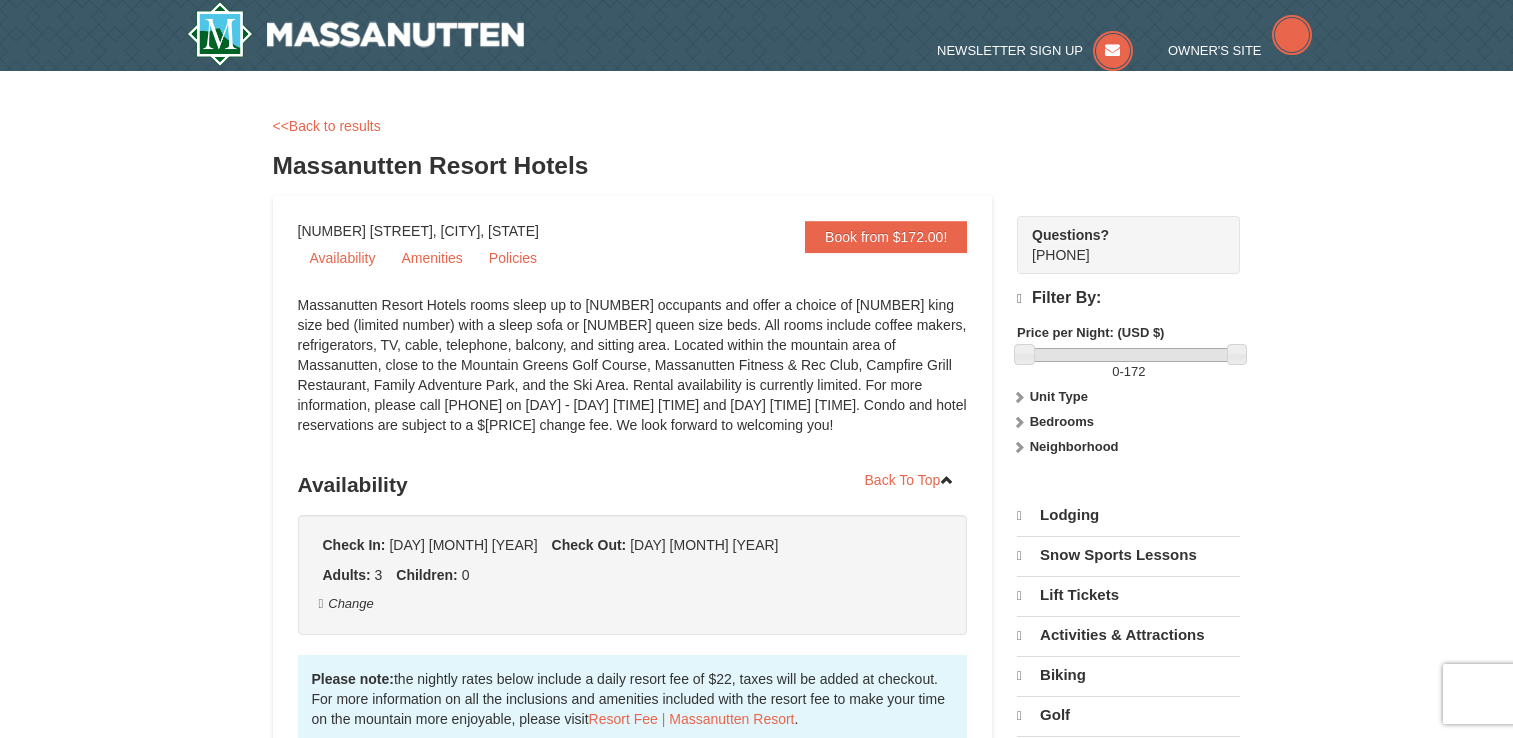 scroll, scrollTop: 0, scrollLeft: 0, axis: both 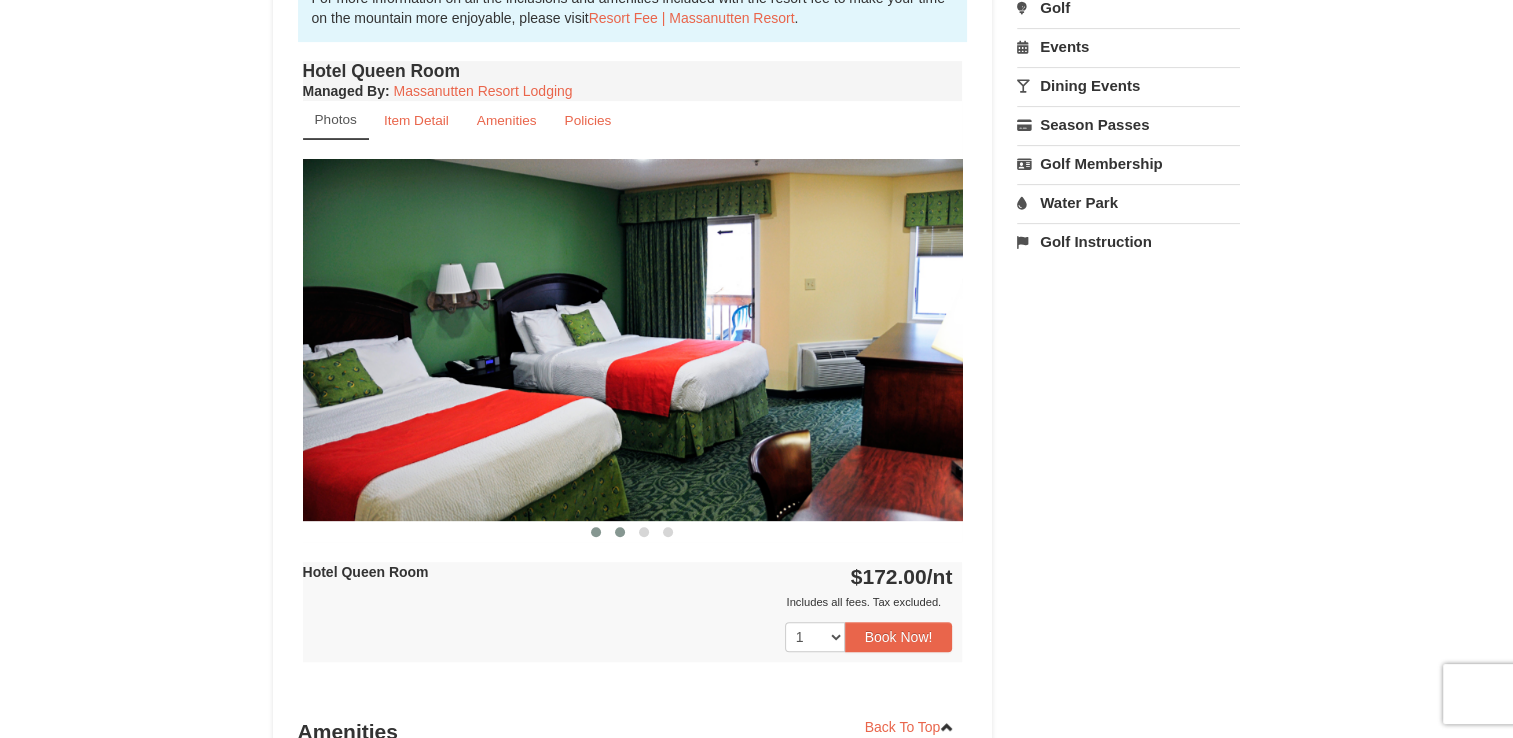 click at bounding box center (596, 532) 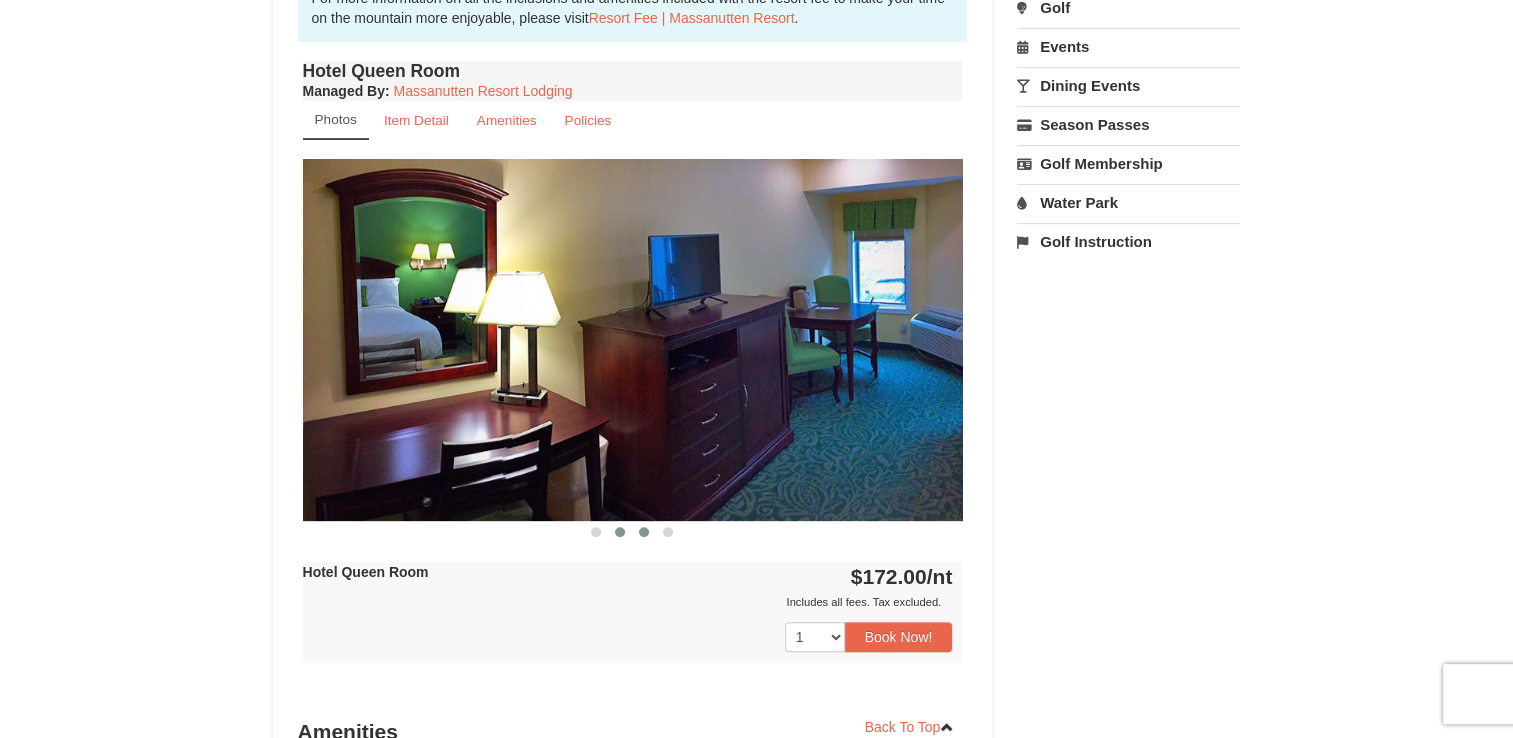 click at bounding box center [596, 532] 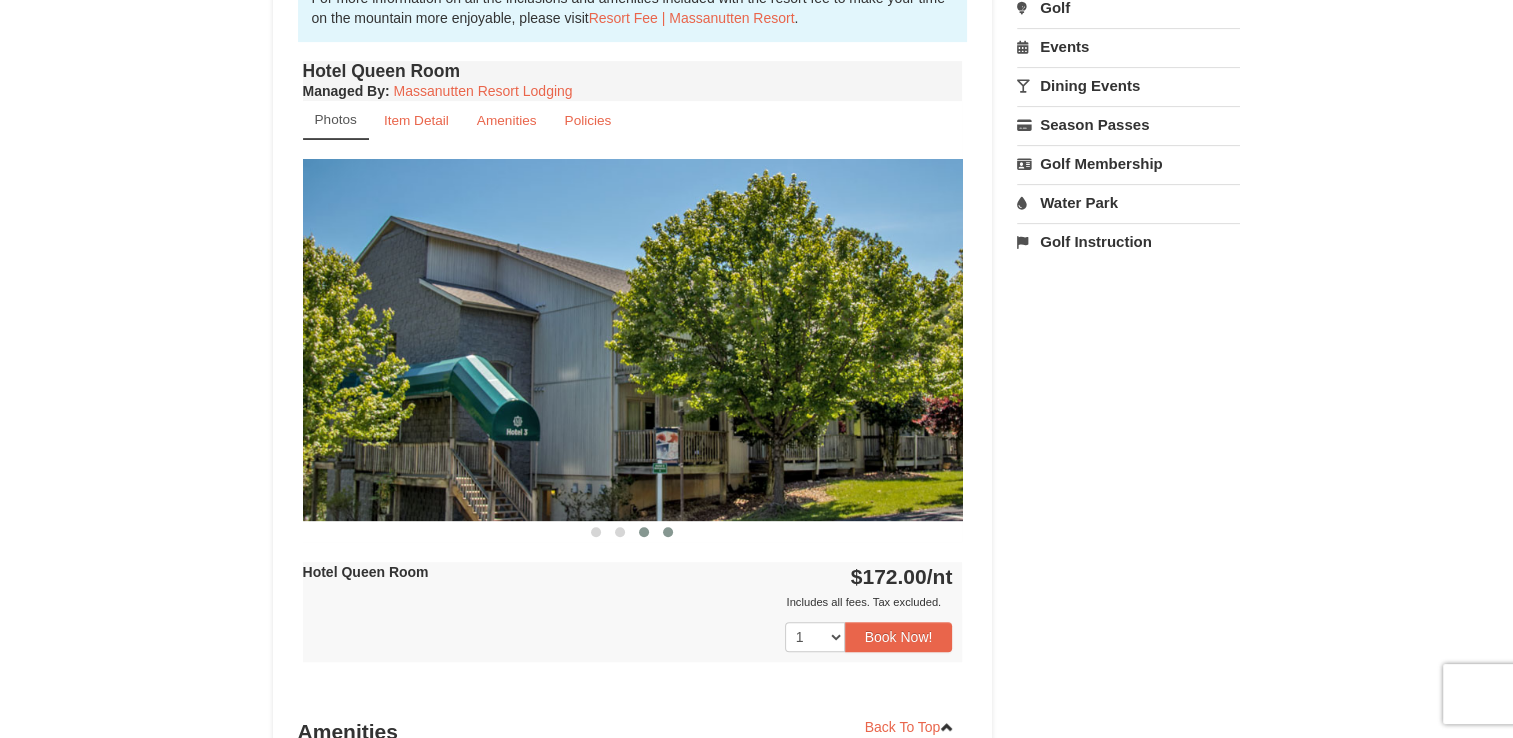 click at bounding box center [596, 532] 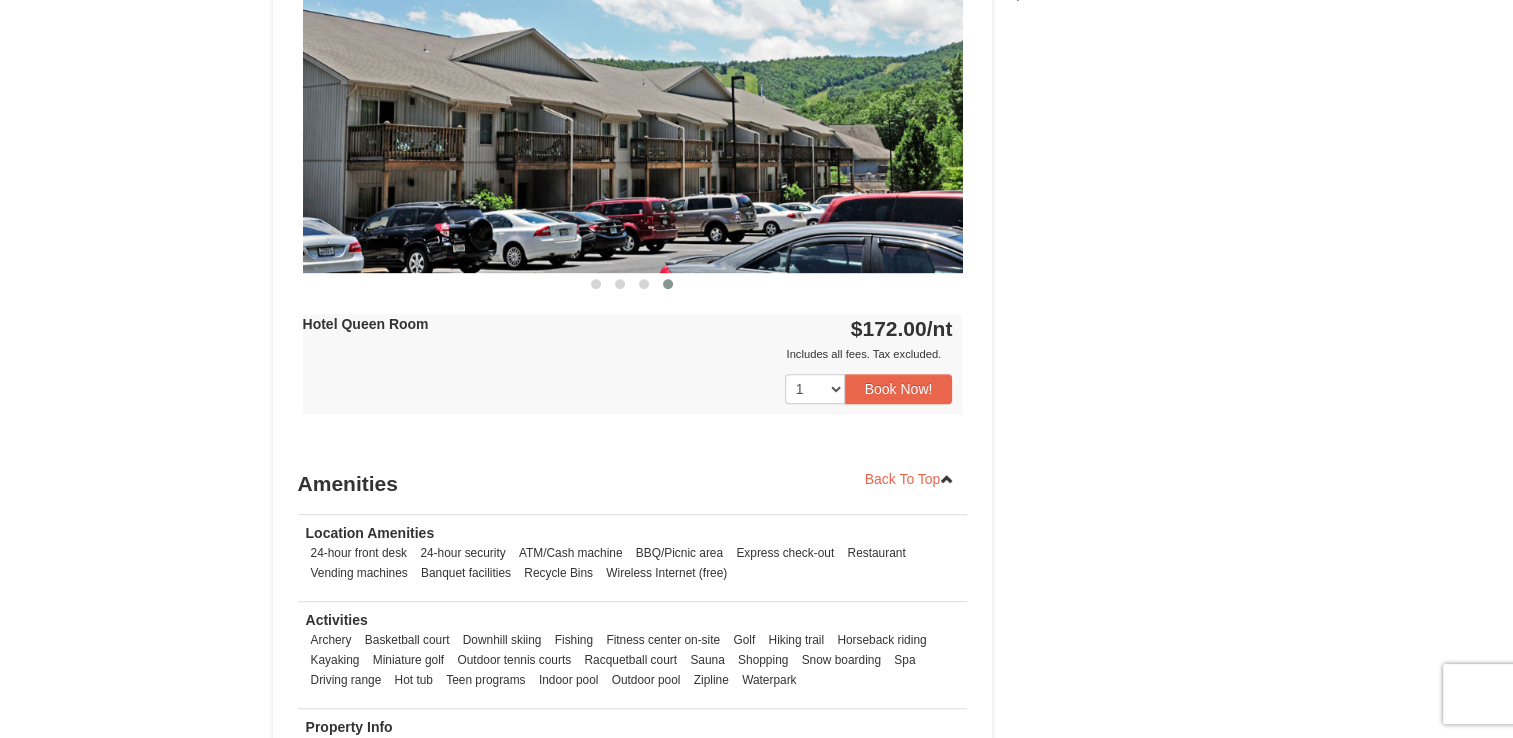 scroll, scrollTop: 900, scrollLeft: 0, axis: vertical 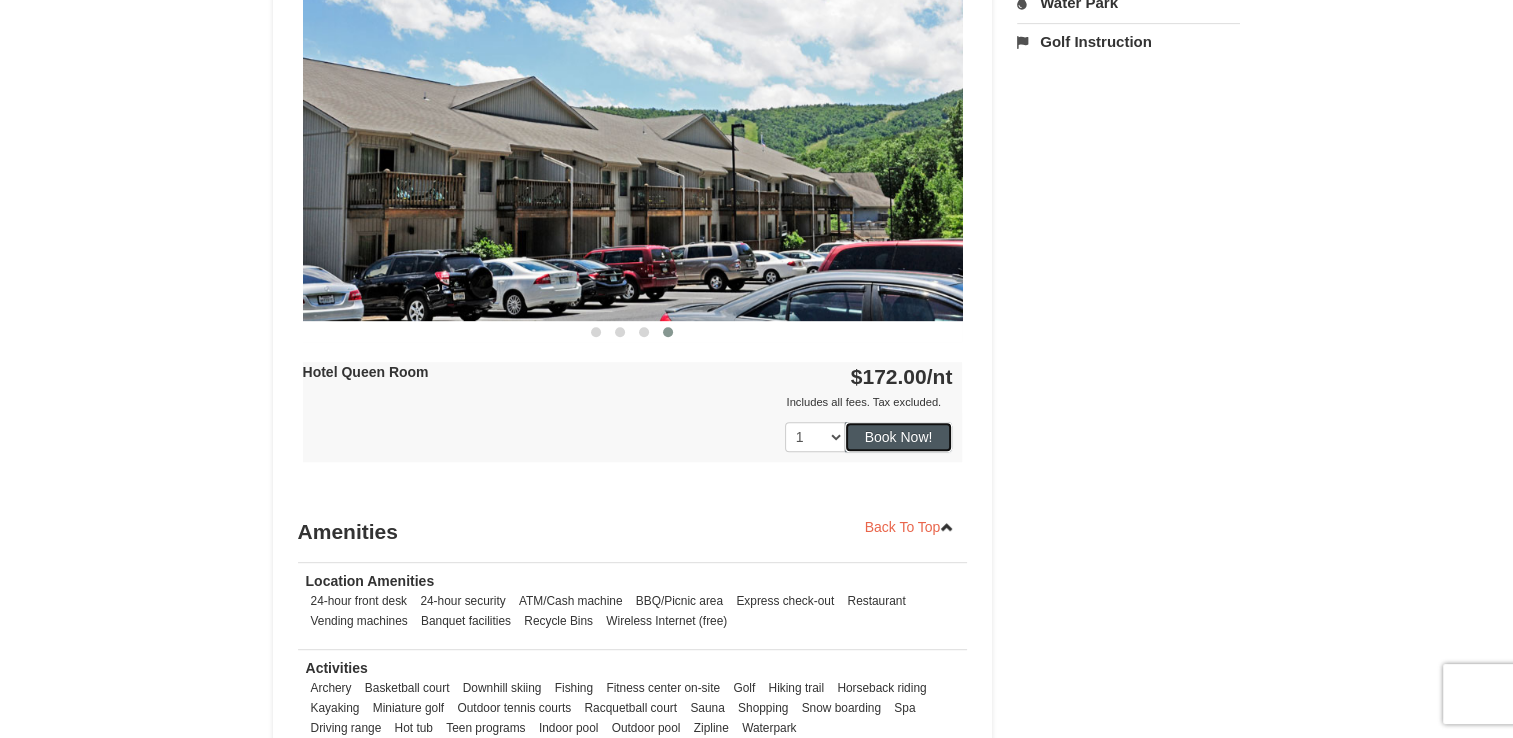 click on "Book Now!" at bounding box center [899, 437] 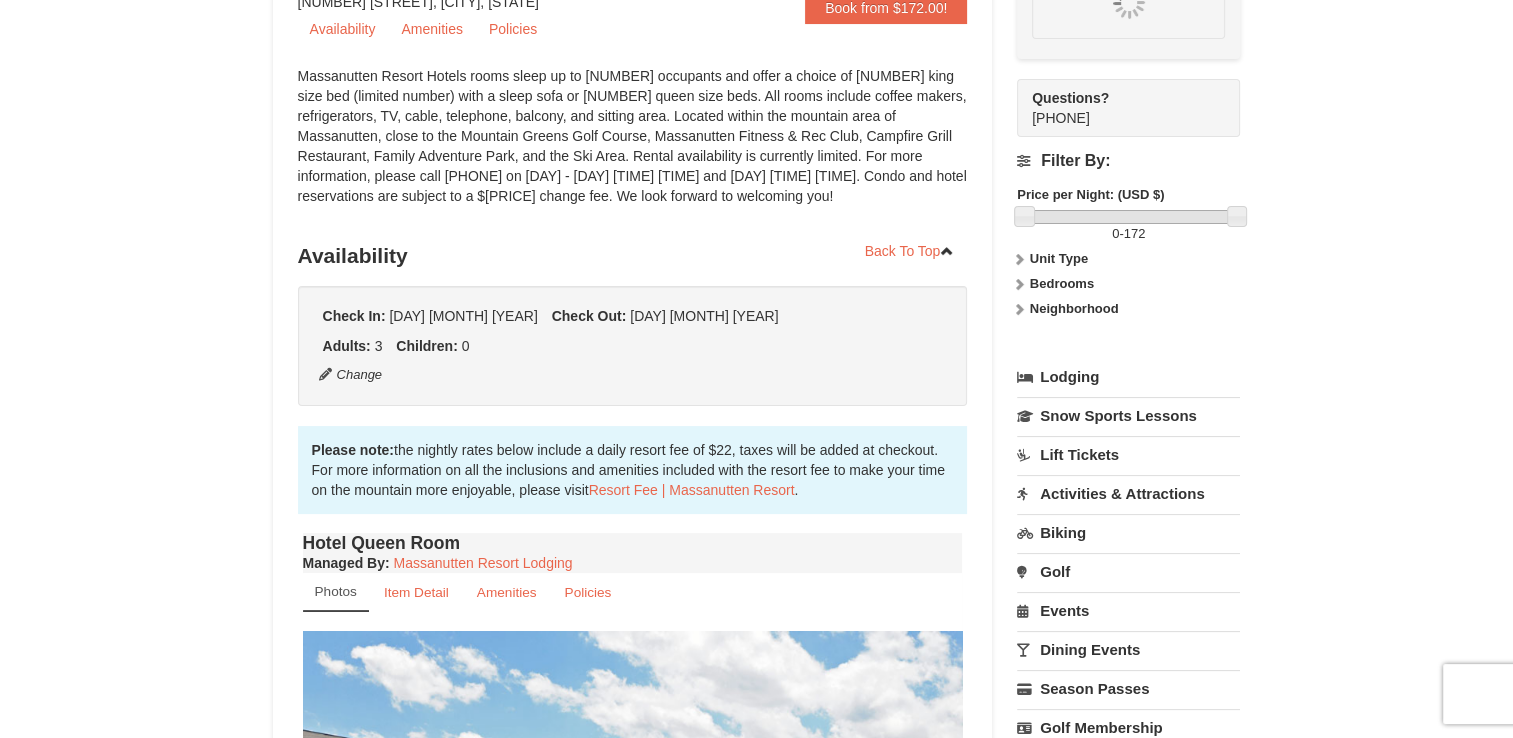 scroll, scrollTop: 195, scrollLeft: 0, axis: vertical 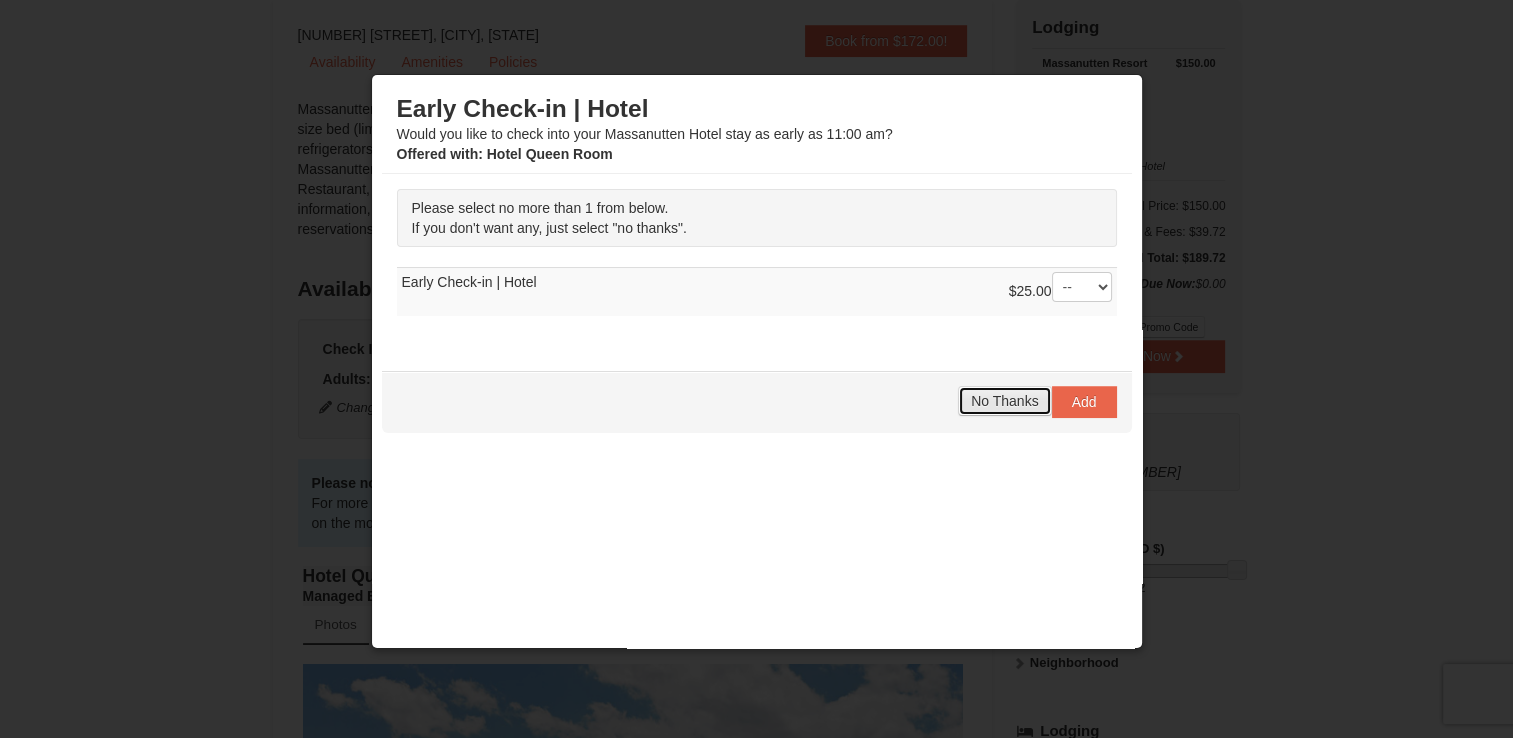 click on "No Thanks" at bounding box center [1004, 401] 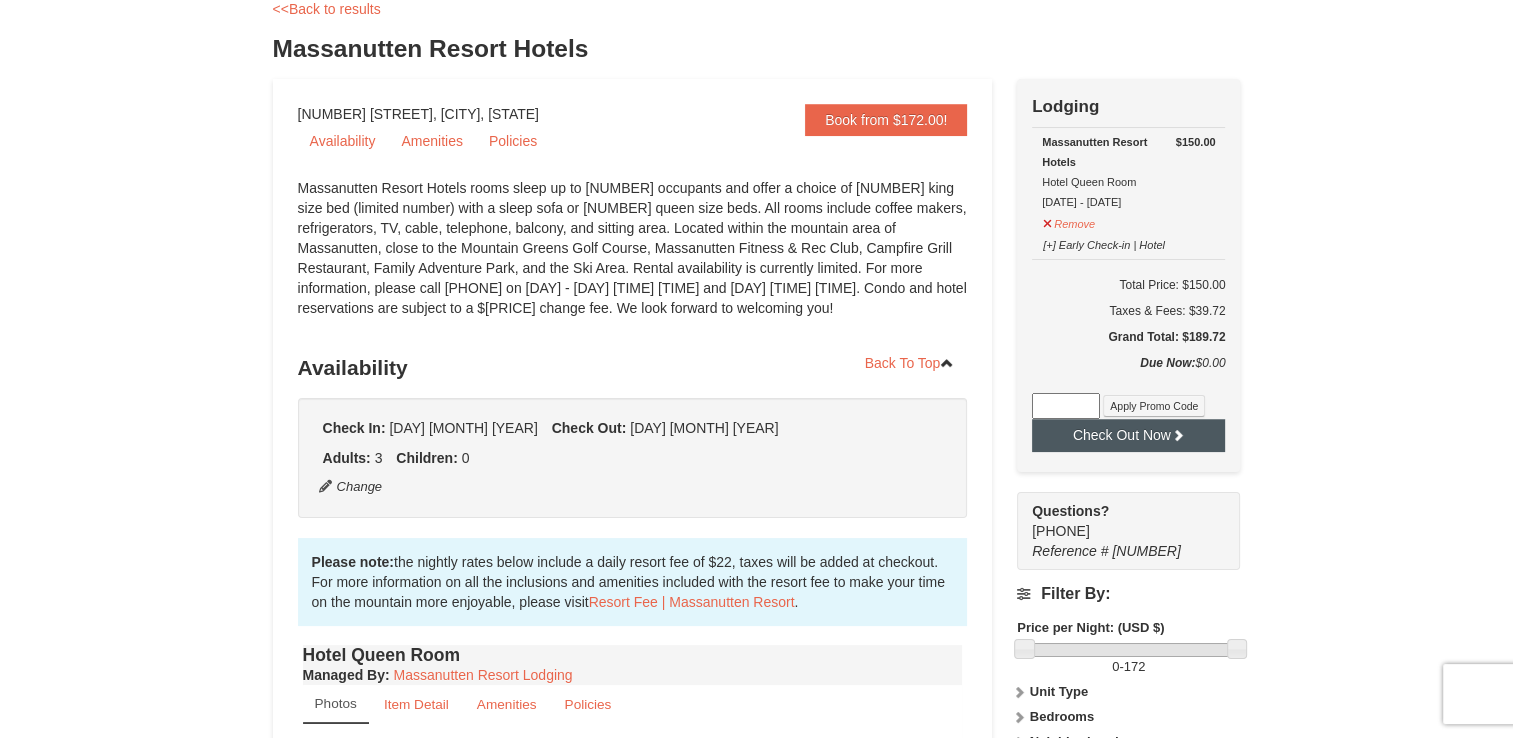 scroll, scrollTop: 0, scrollLeft: 0, axis: both 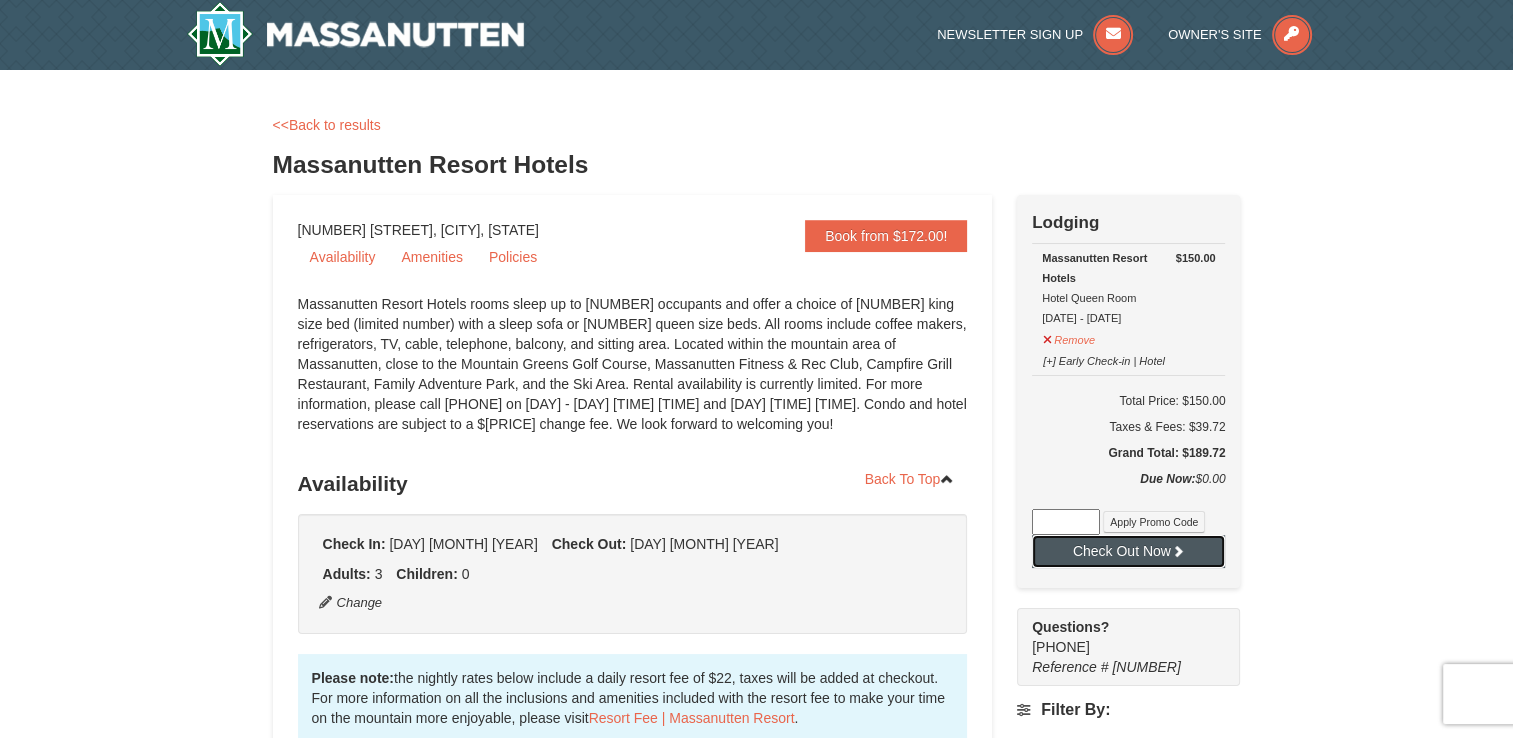 click on "Check Out Now" at bounding box center (1128, 551) 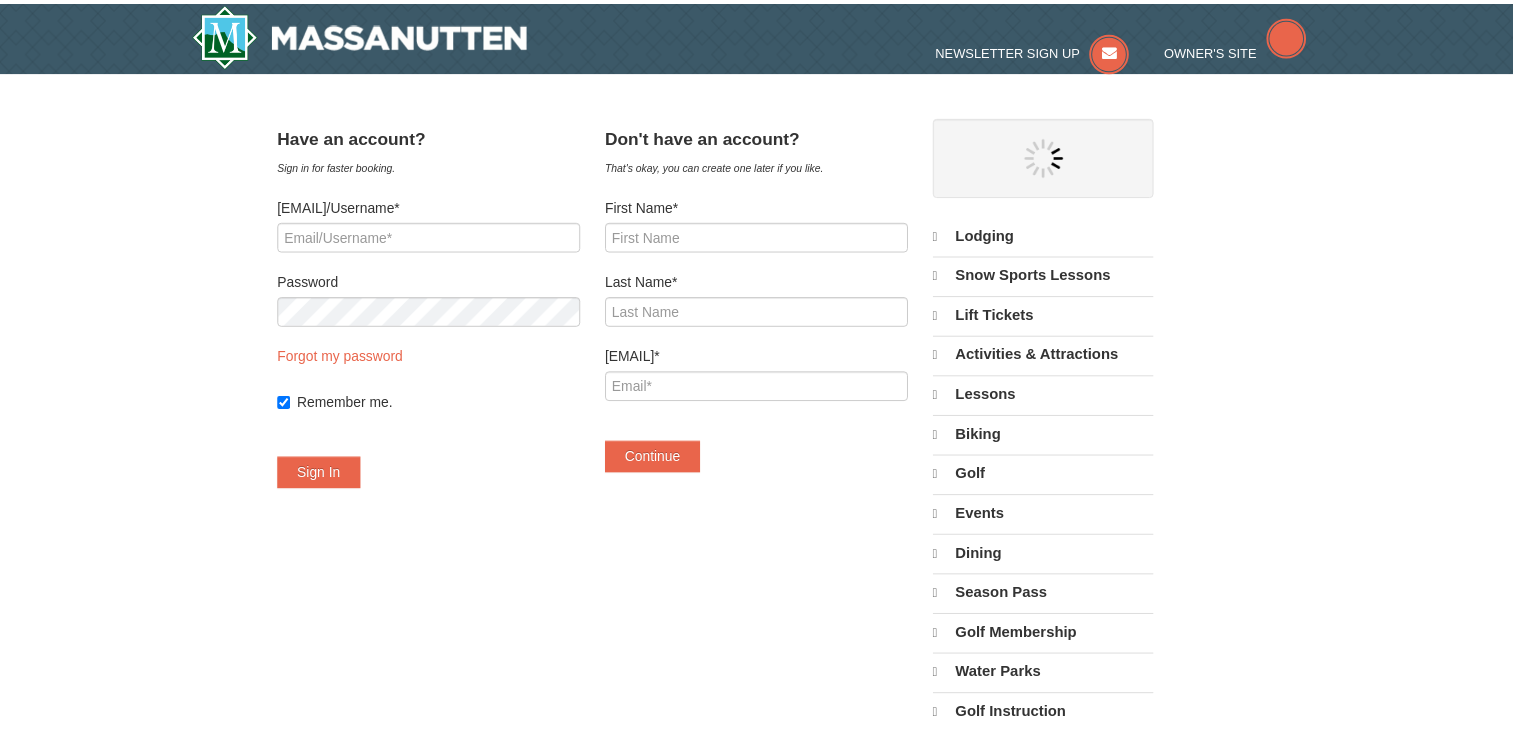 scroll, scrollTop: 0, scrollLeft: 0, axis: both 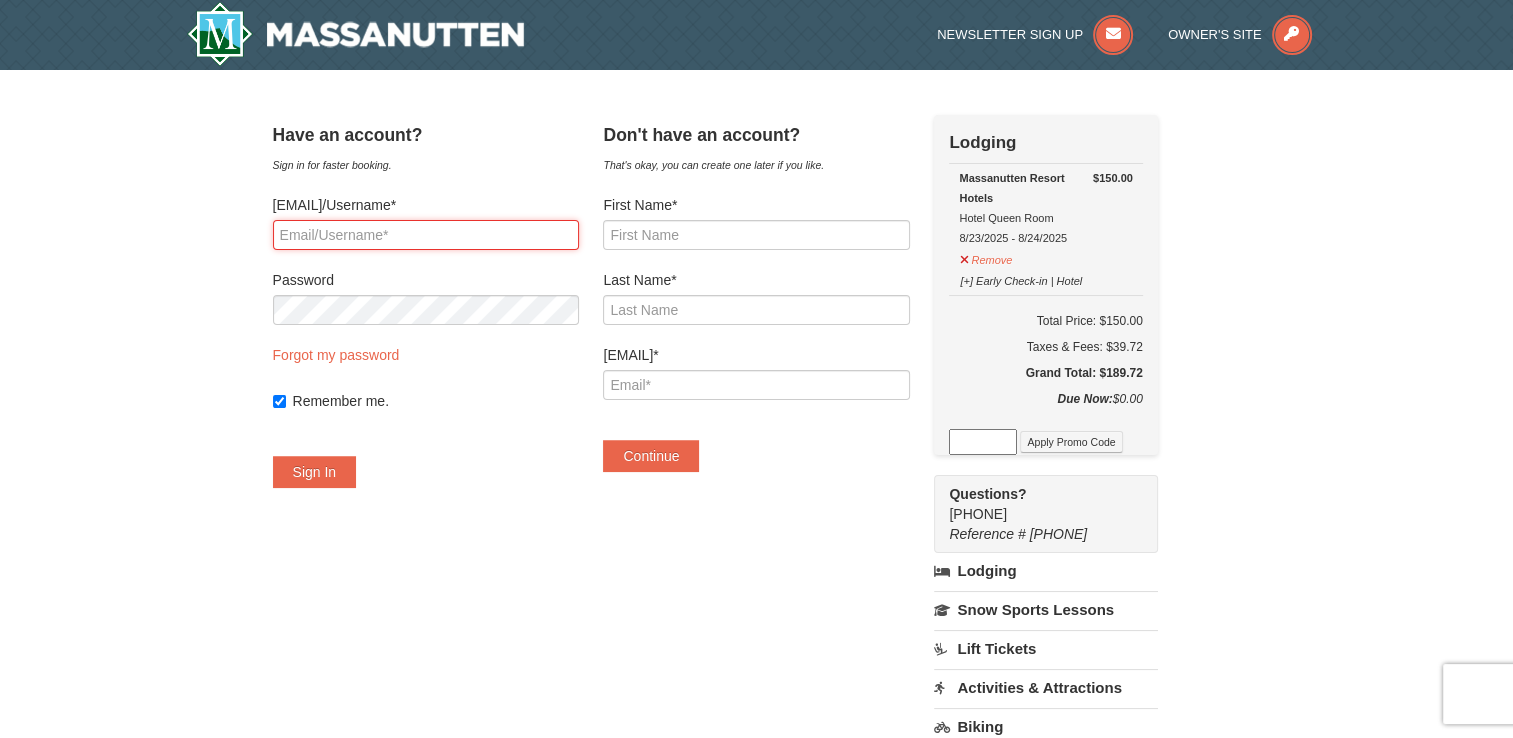 click on "Email/Username*" at bounding box center (426, 235) 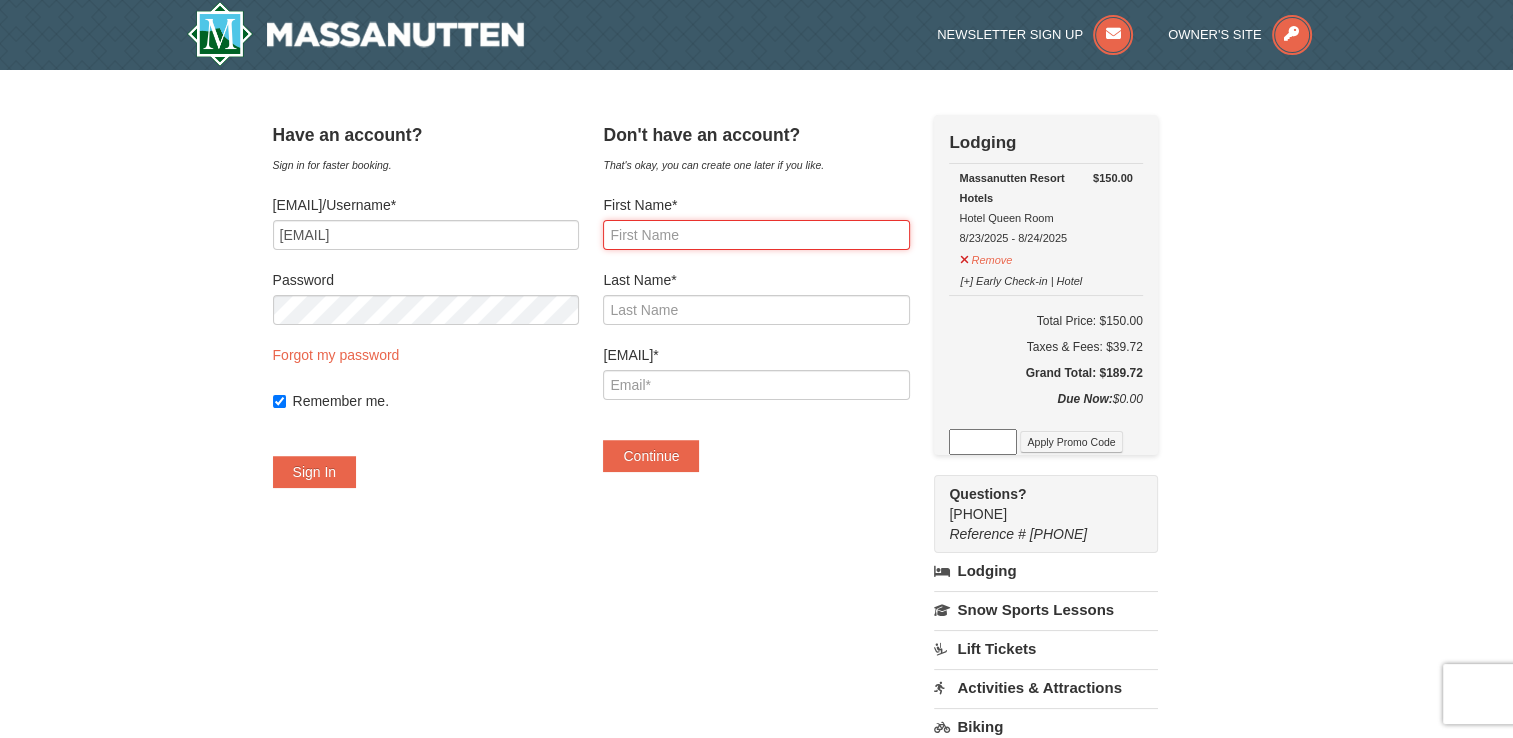 click on "First Name*" at bounding box center (756, 235) 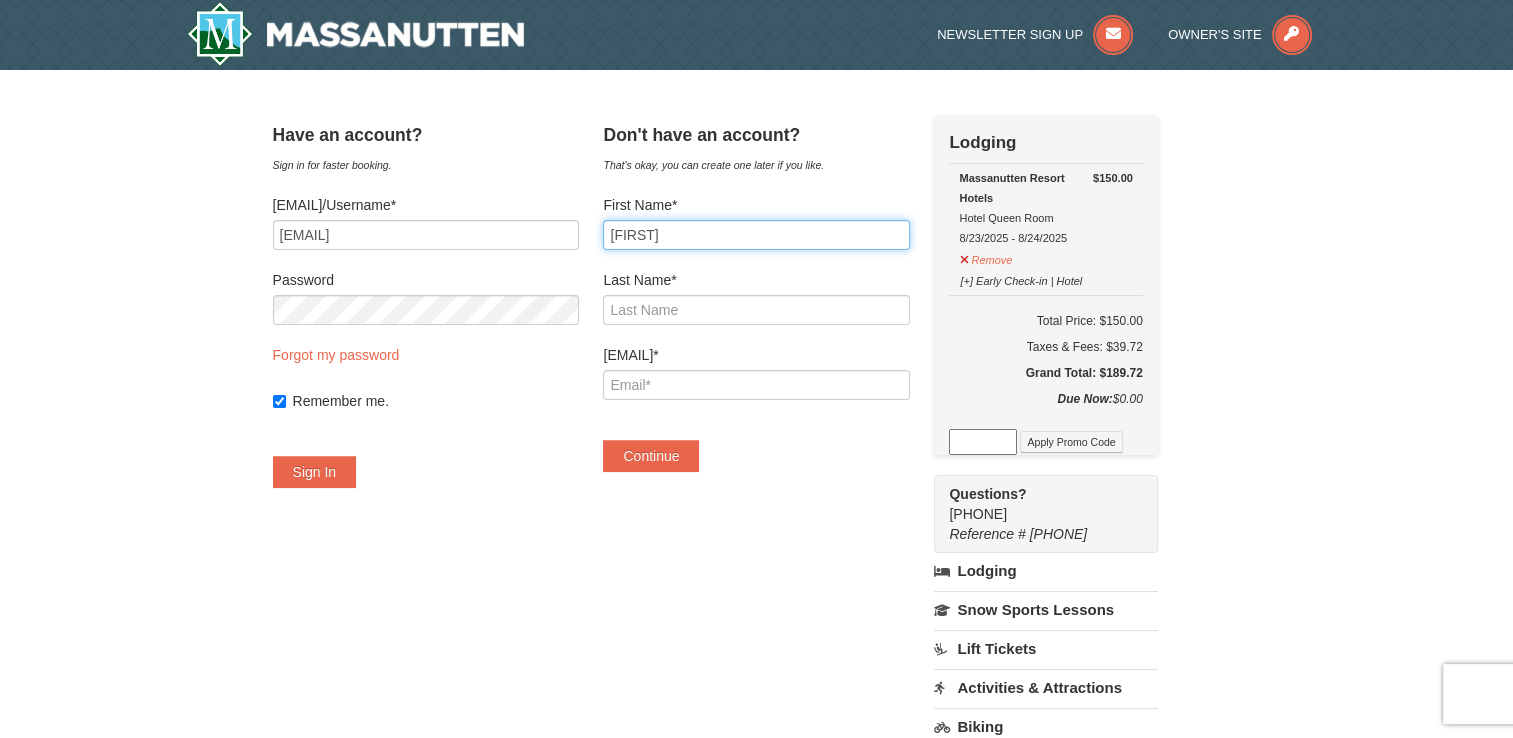 type on "McClain" 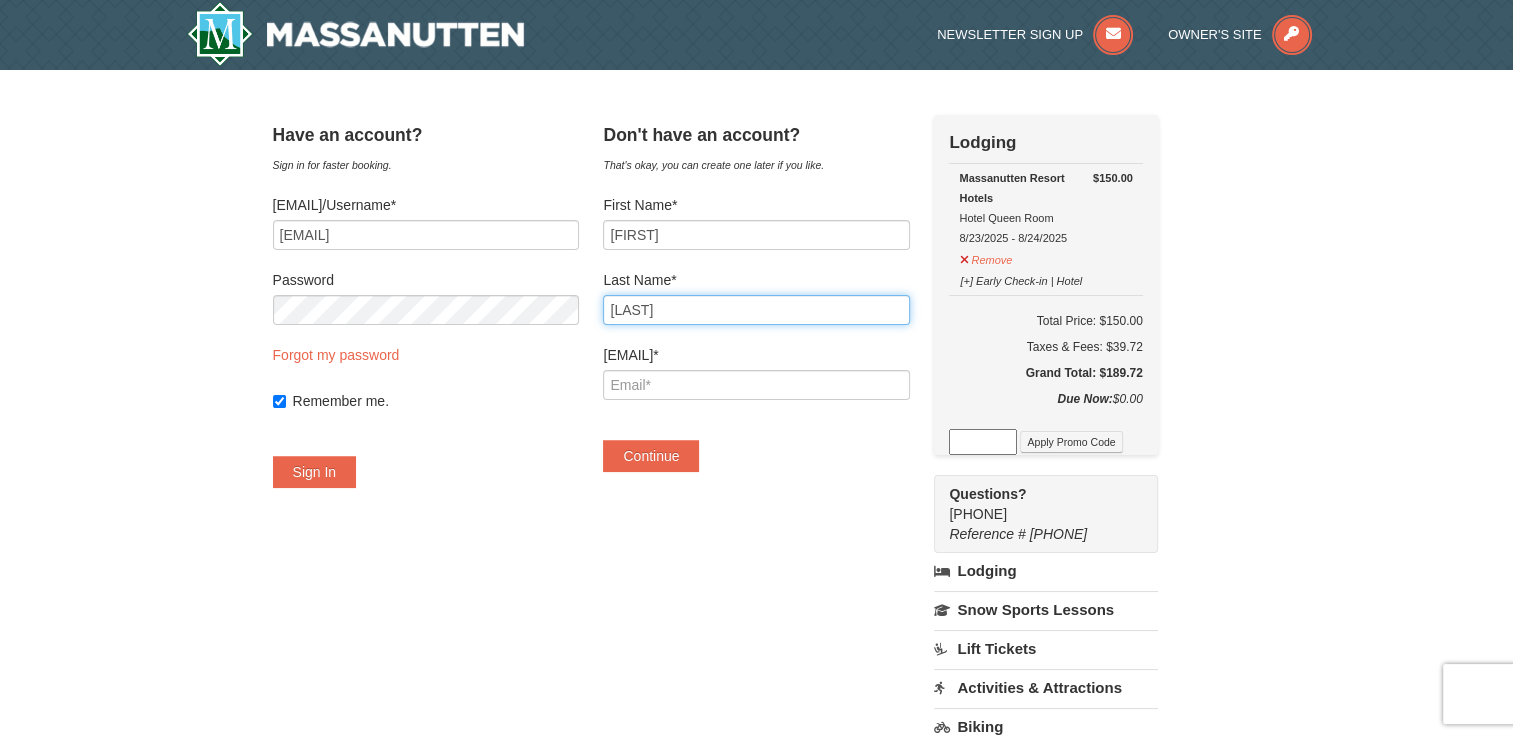 type on "[EMAIL]" 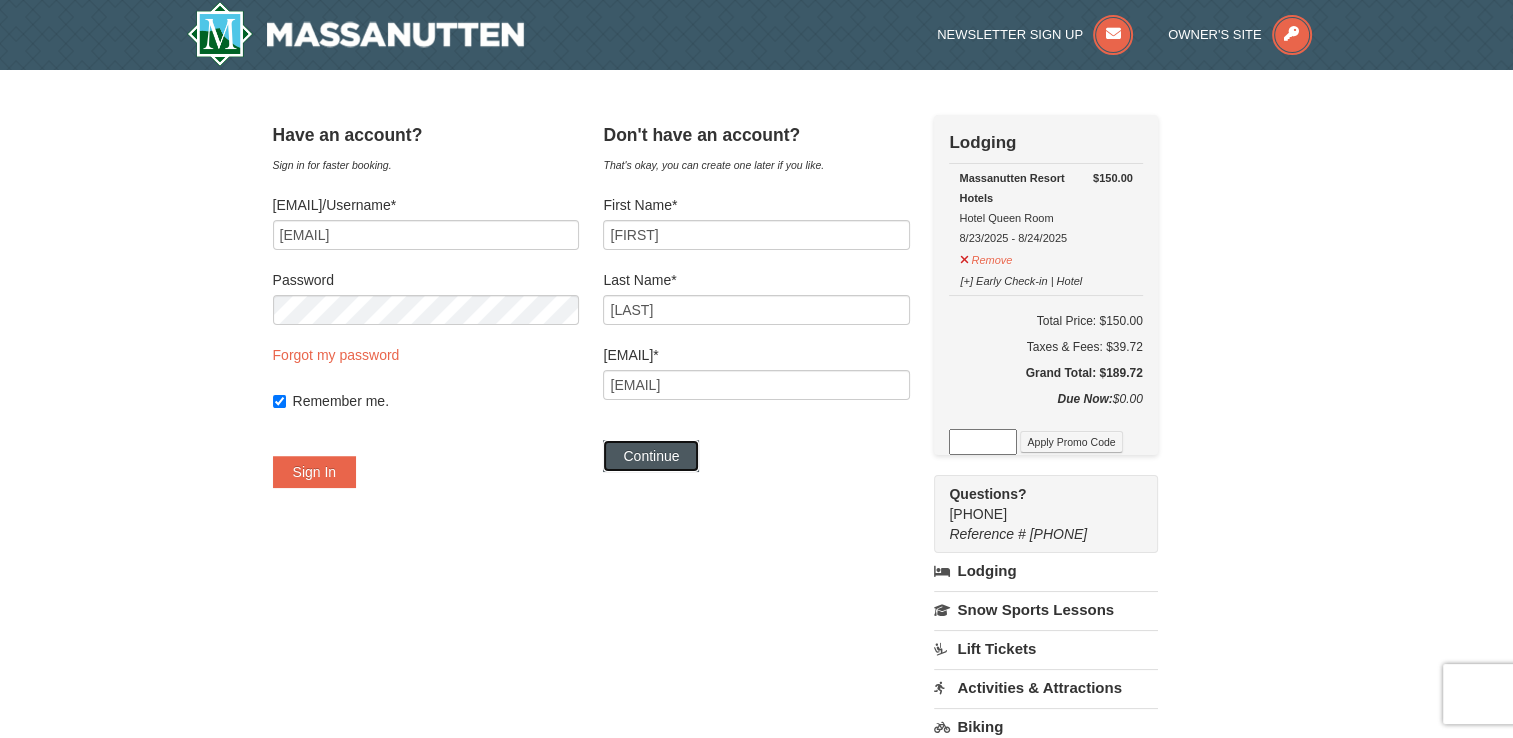 click on "[CONTINUE]" at bounding box center (651, 456) 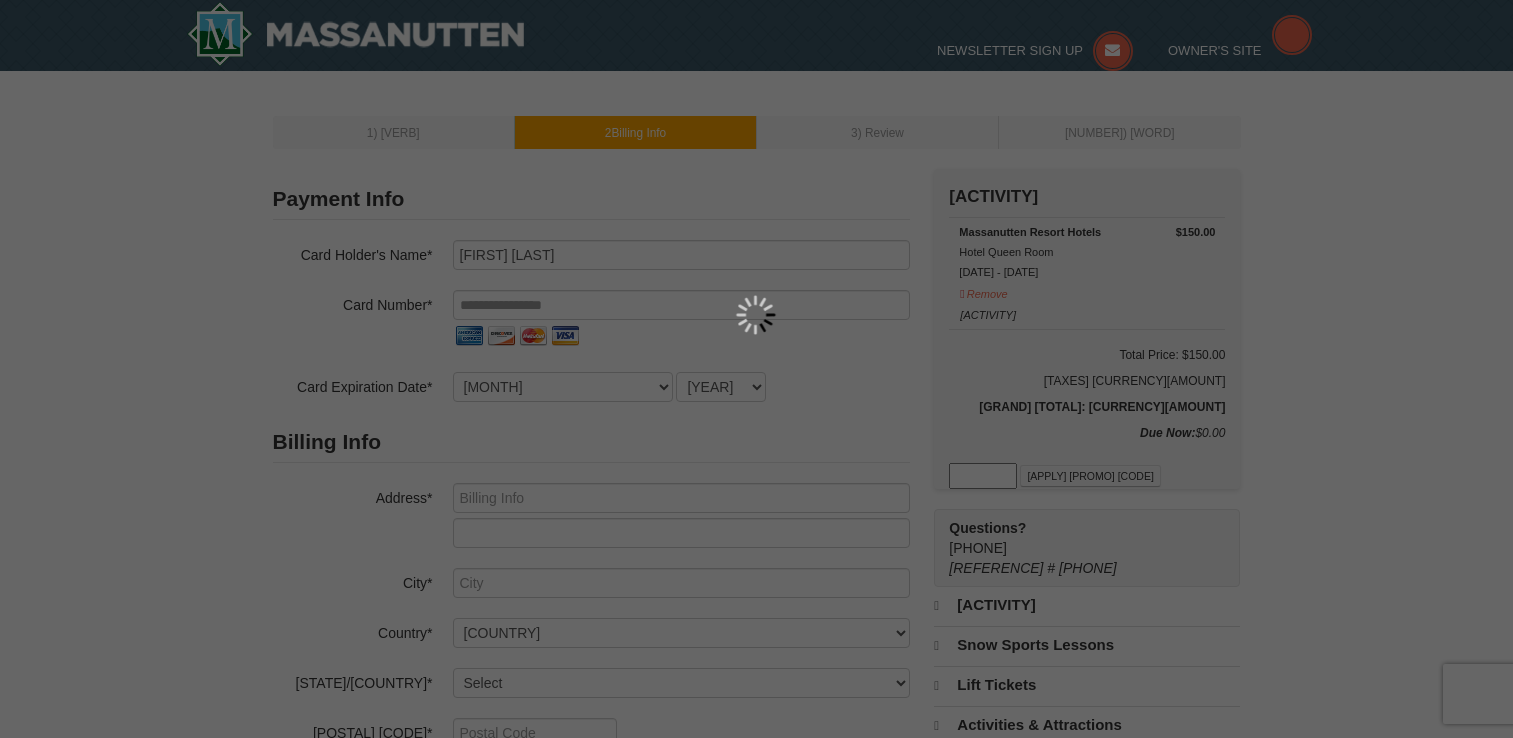 scroll, scrollTop: 0, scrollLeft: 0, axis: both 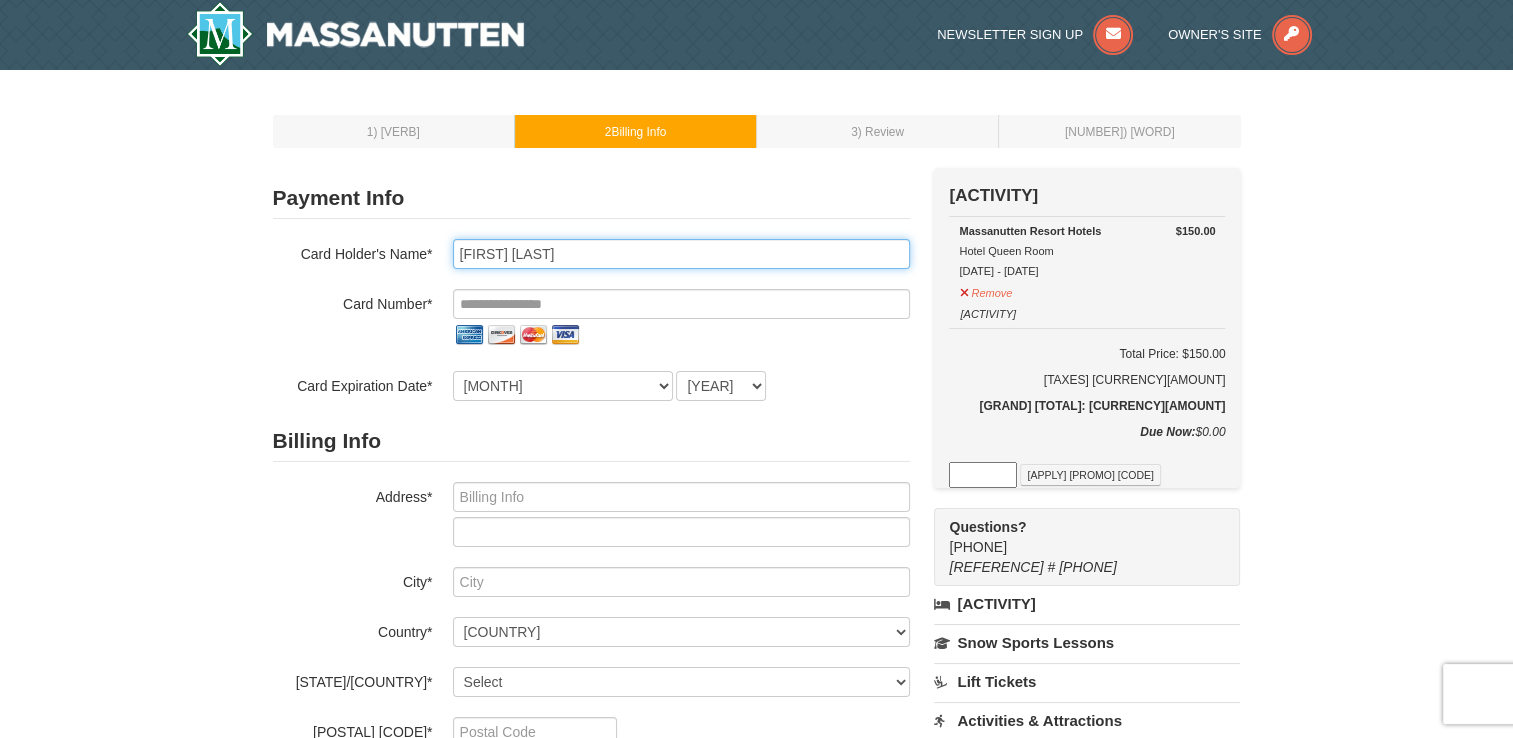 click on "Deb McClain" at bounding box center [681, 254] 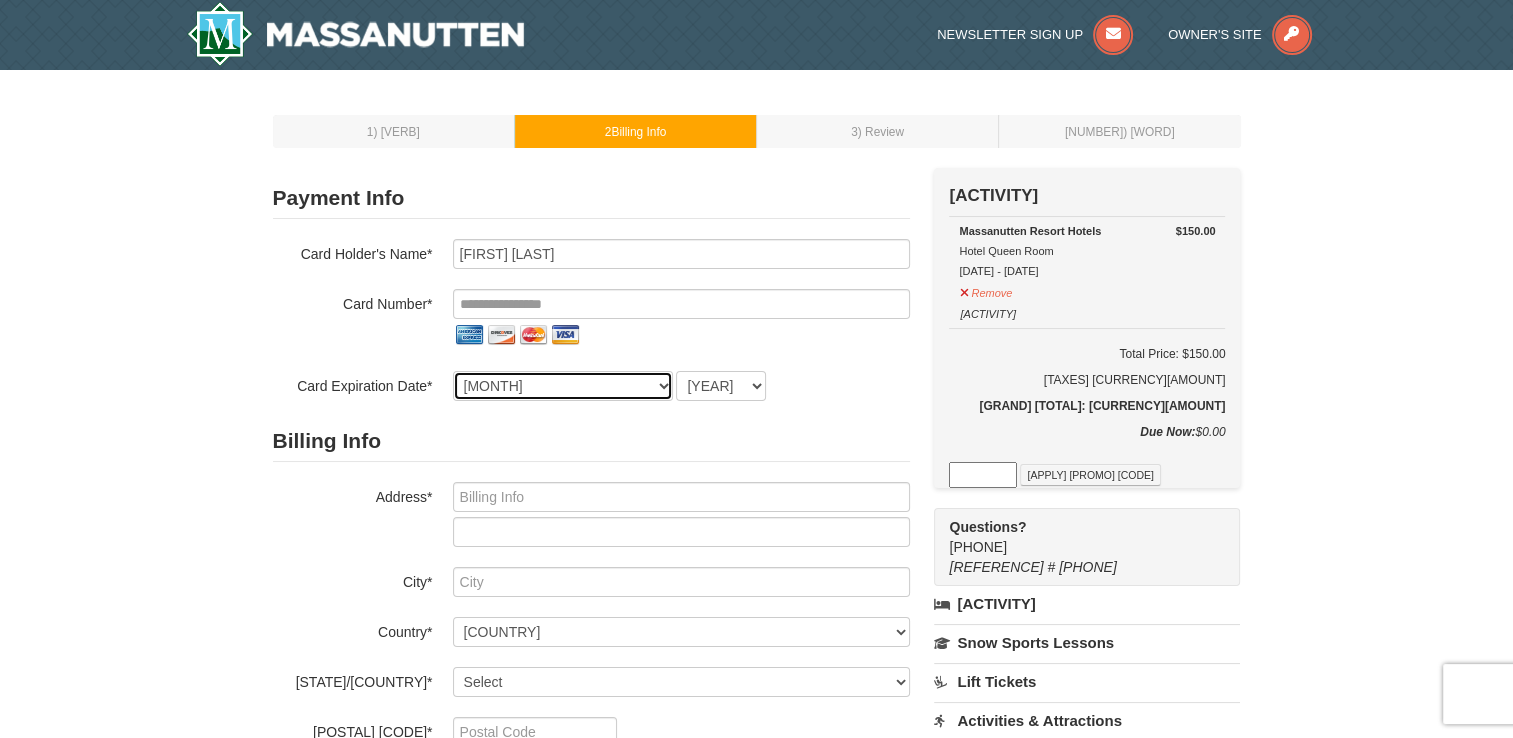 click on "1 - January 2 - February 3 - March 4 - April 5 - May 6 - June 7 - July 8 - August 9 - September 10 - October 11 - November 12 - December" at bounding box center [563, 386] 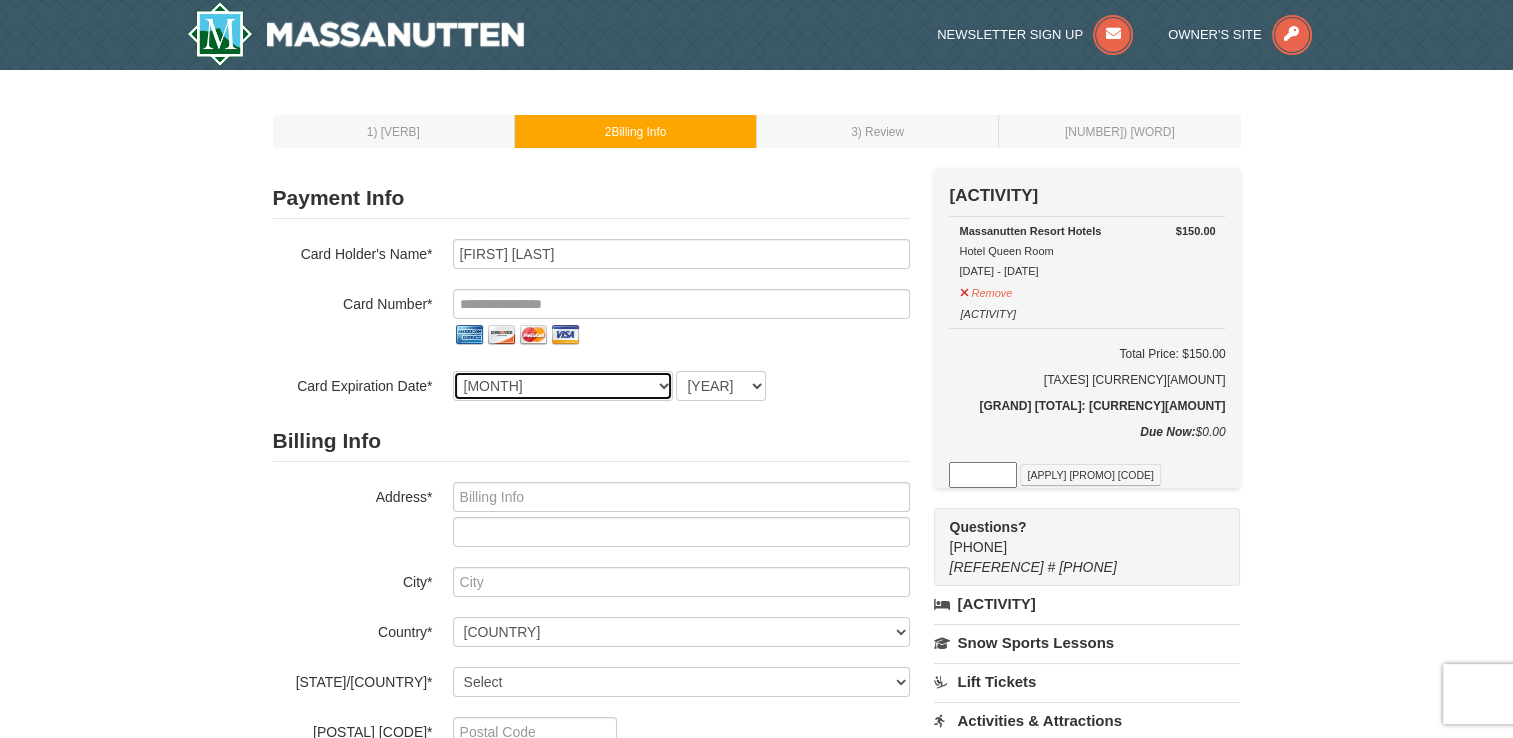 select on "3" 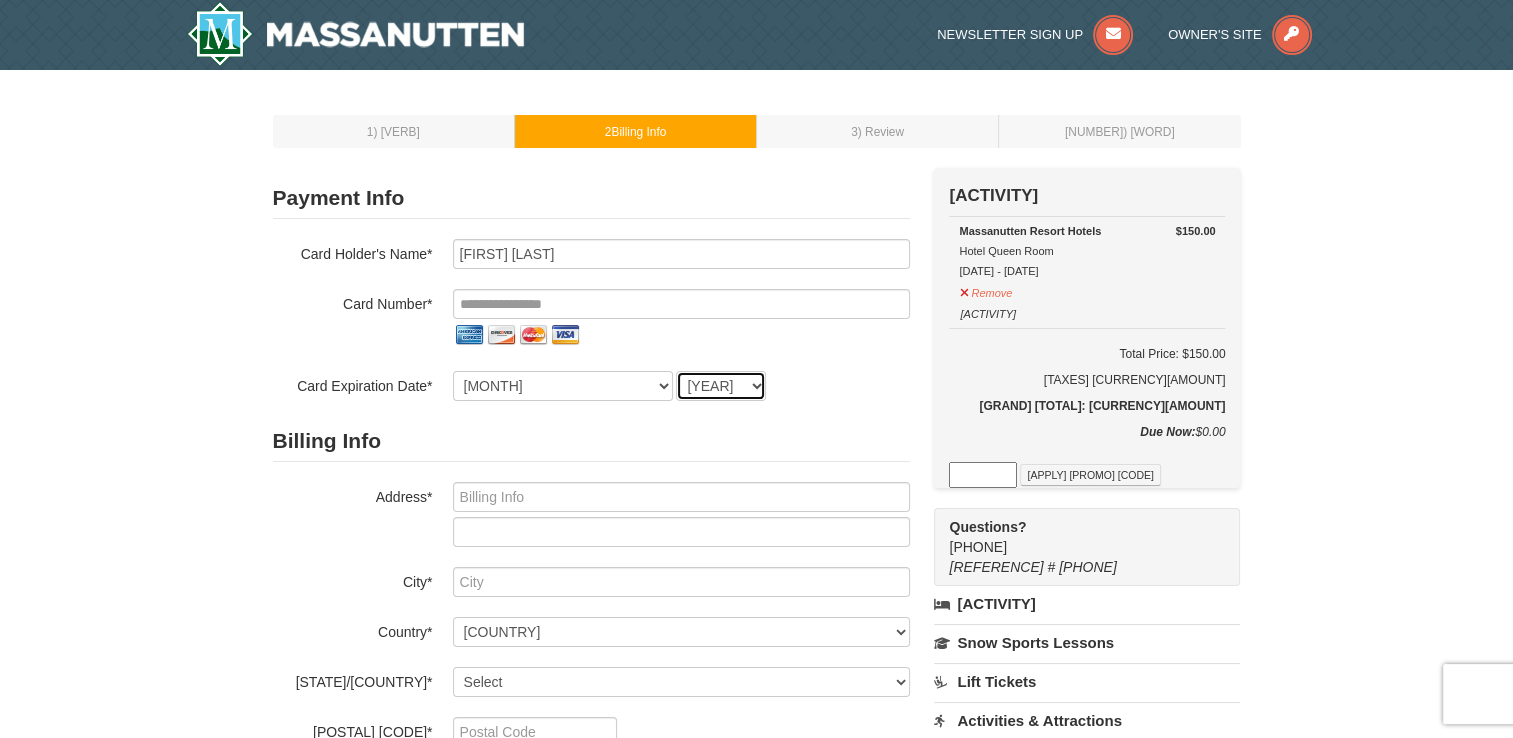 click on "2025 2026 2027 2028 2029 2030 2031 2032 2033 2034" at bounding box center (721, 386) 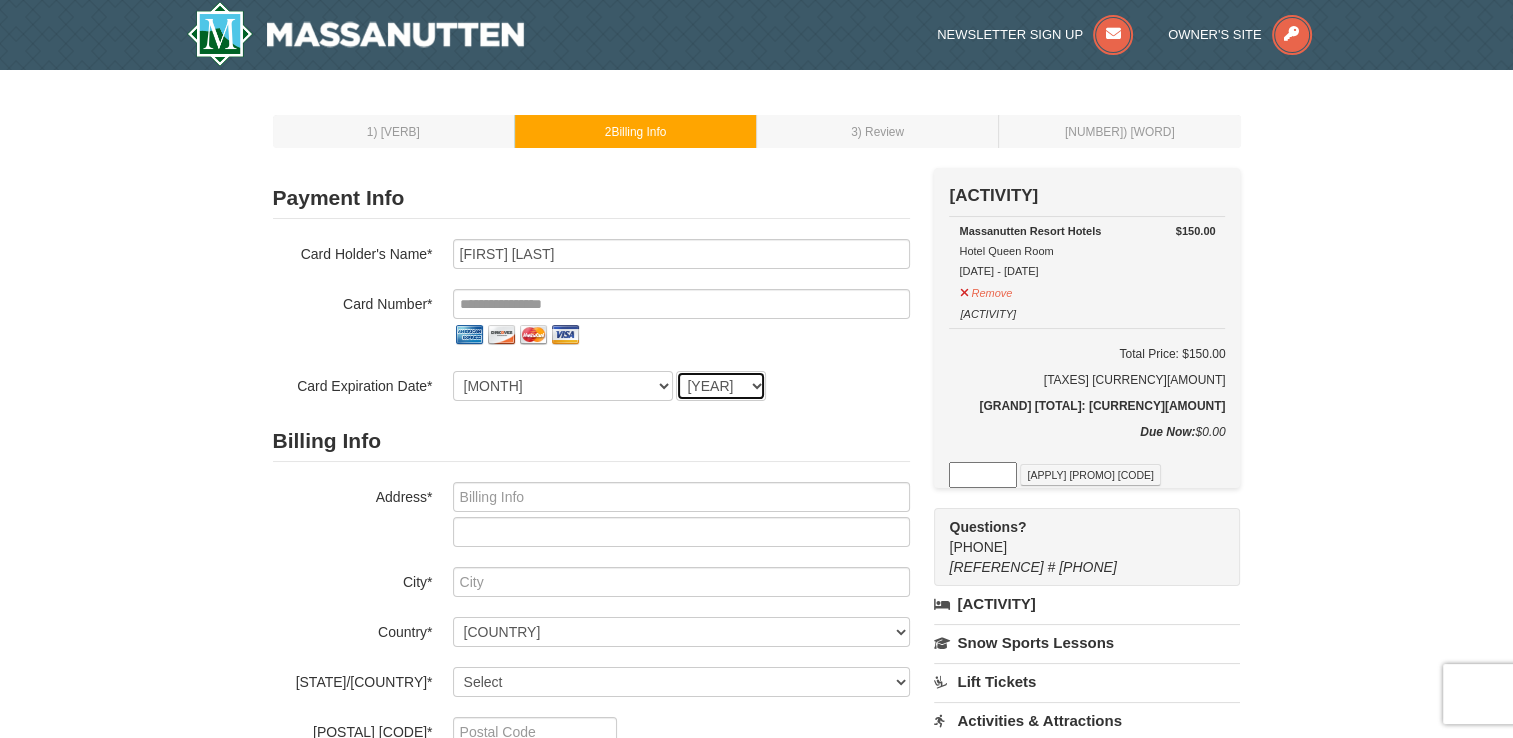 select on "2030" 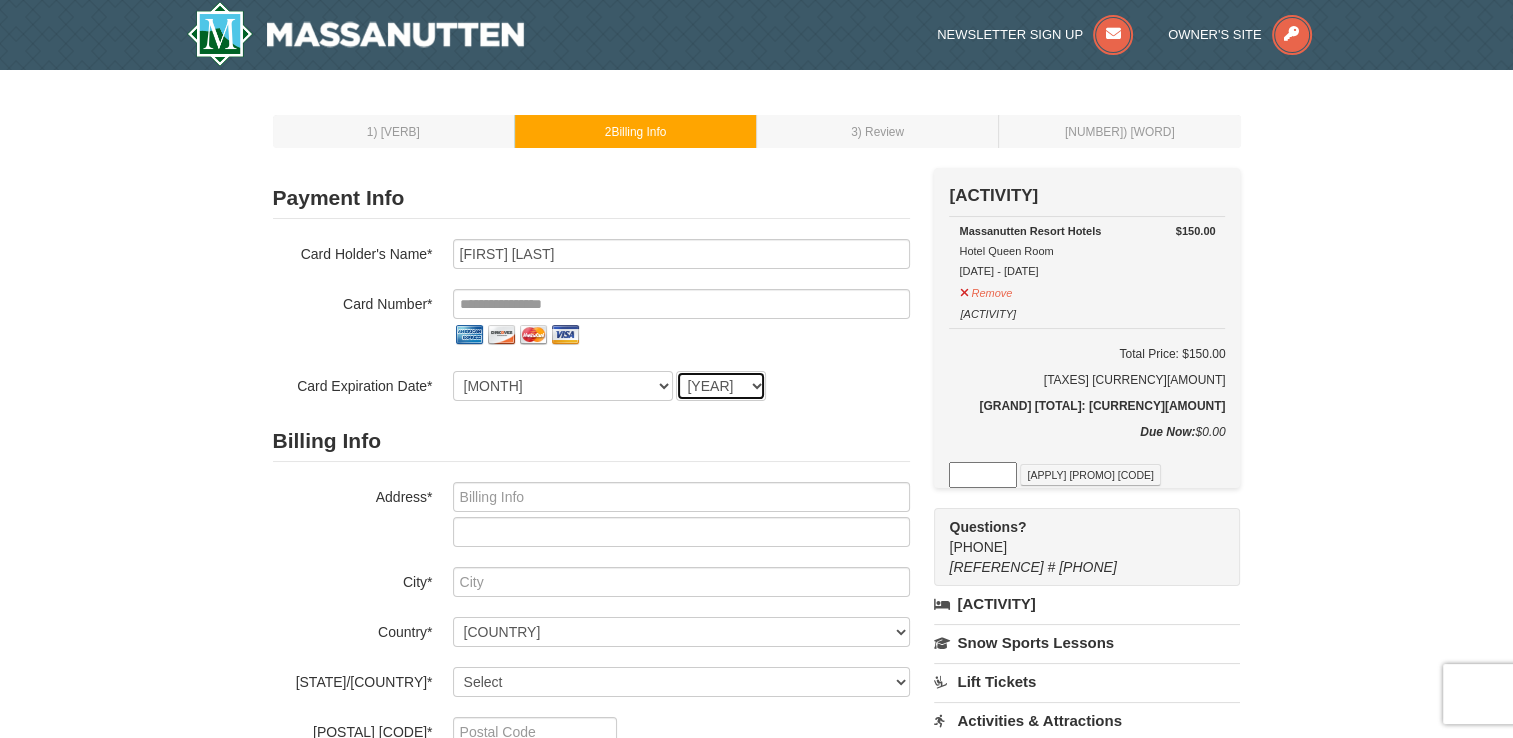 click on "2025 2026 2027 2028 2029 2030 2031 2032 2033 2034" at bounding box center (721, 386) 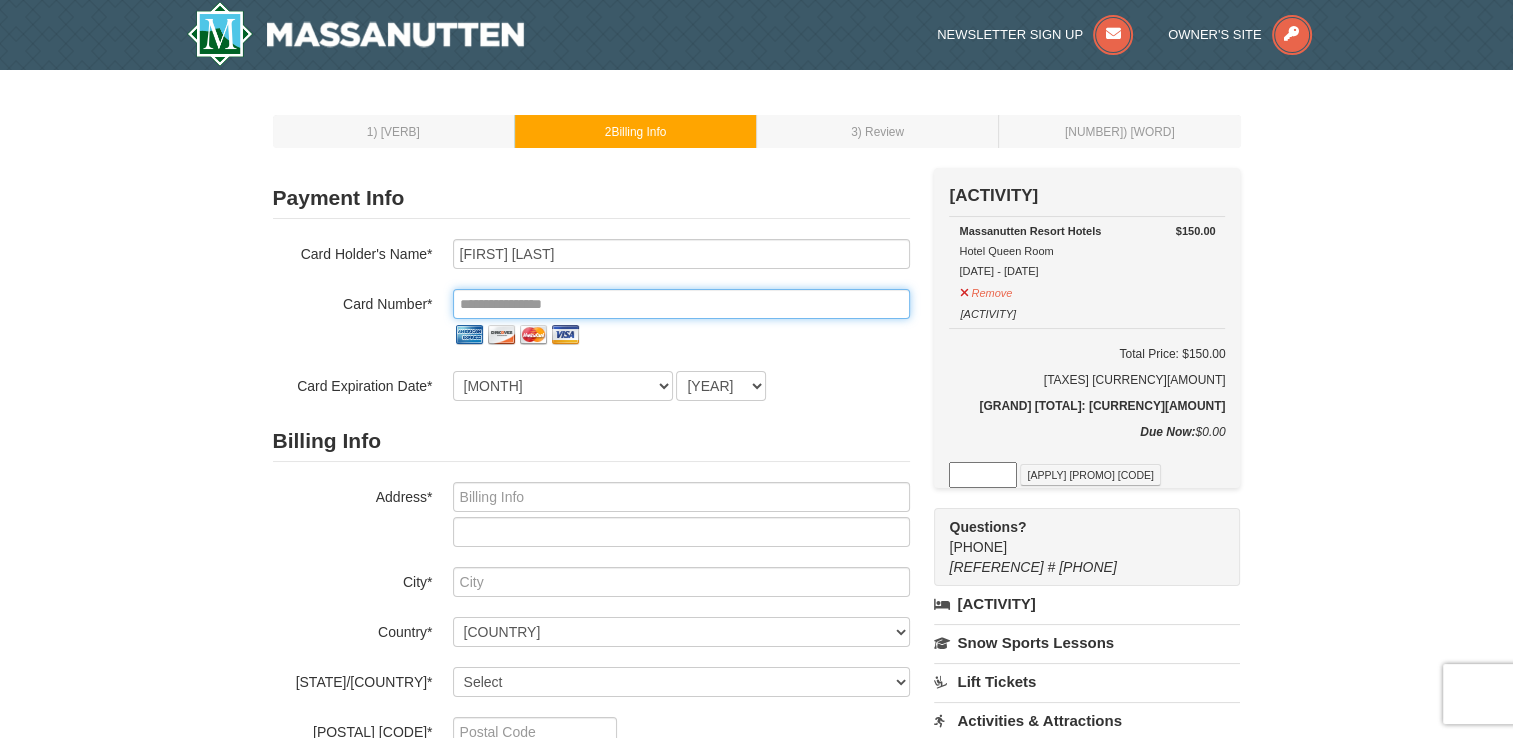 click at bounding box center (681, 304) 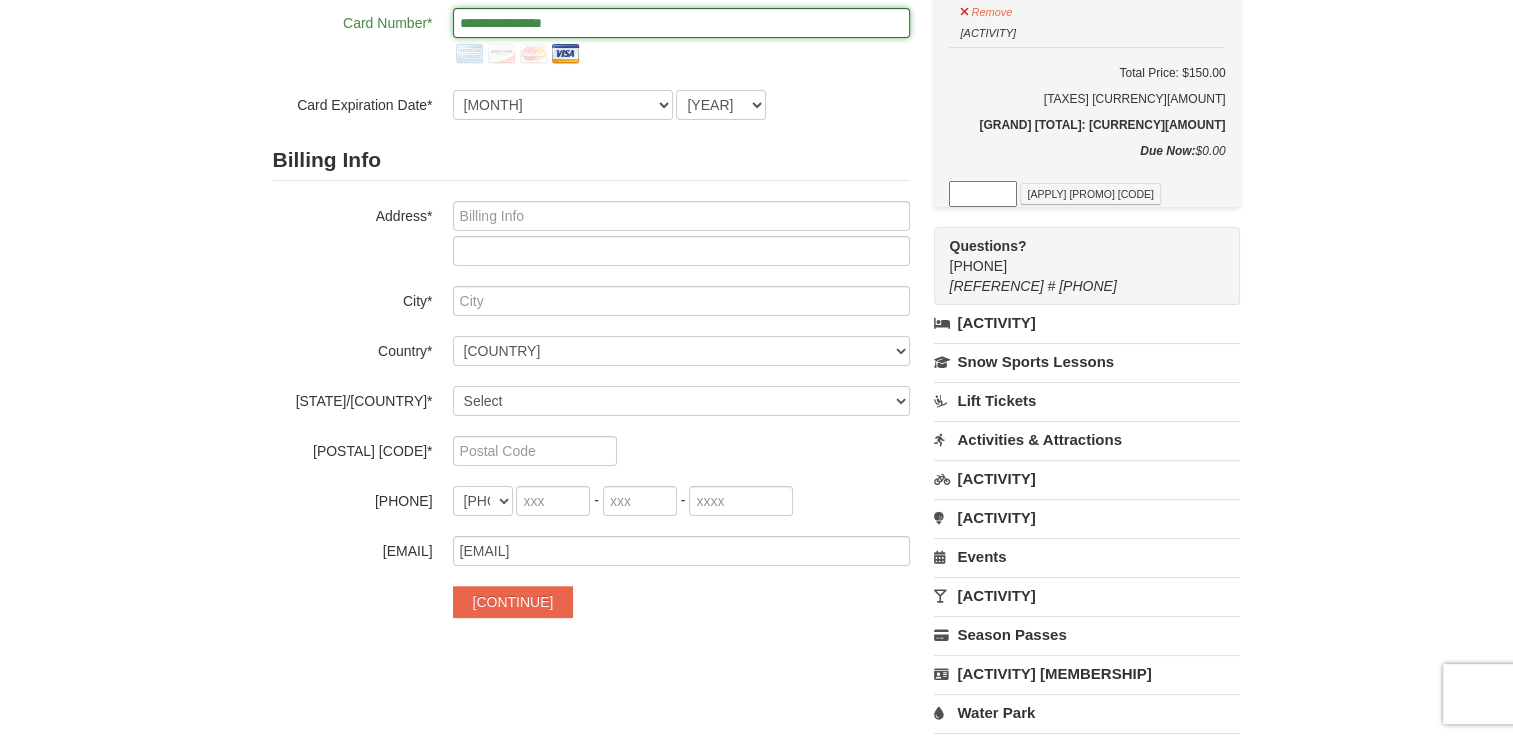 scroll, scrollTop: 300, scrollLeft: 0, axis: vertical 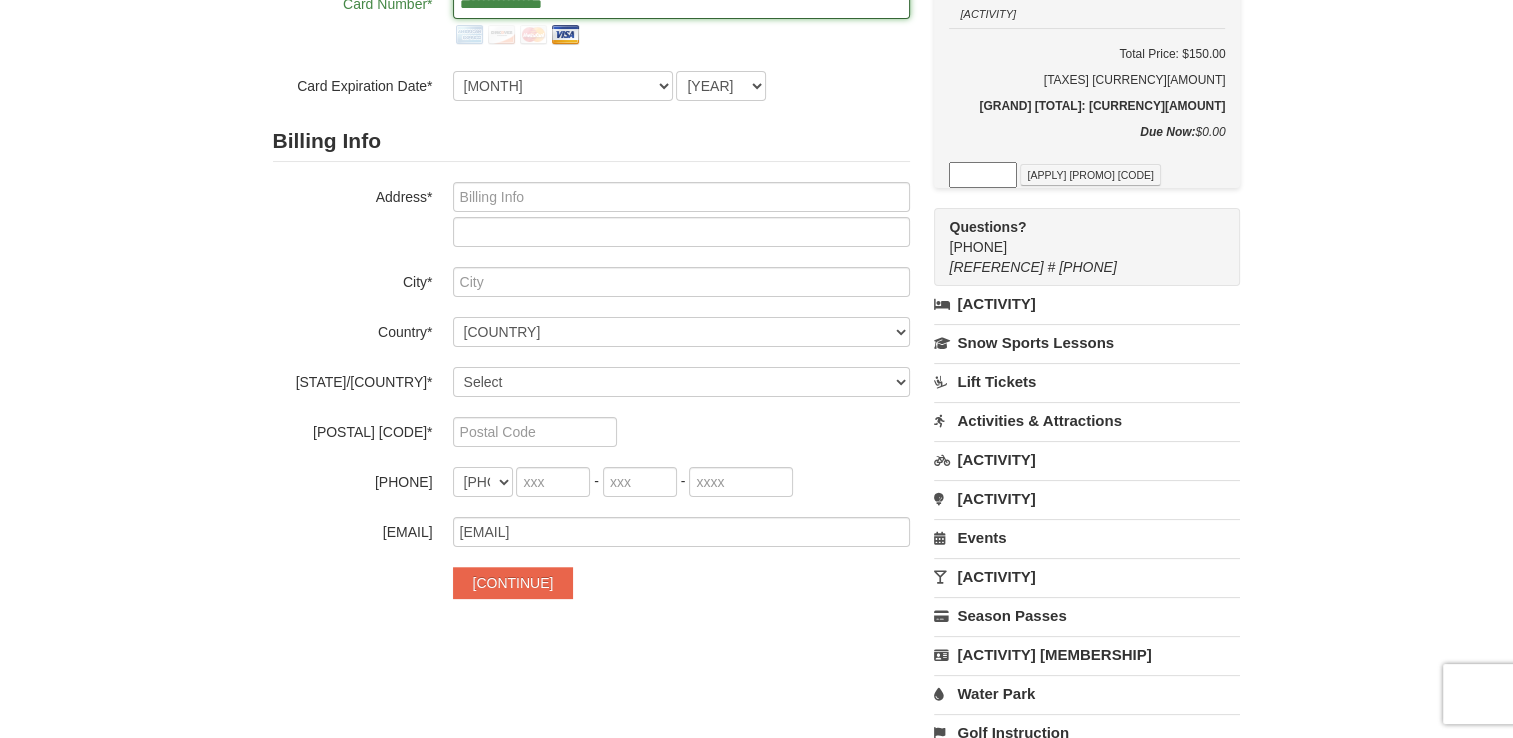 type on "**********" 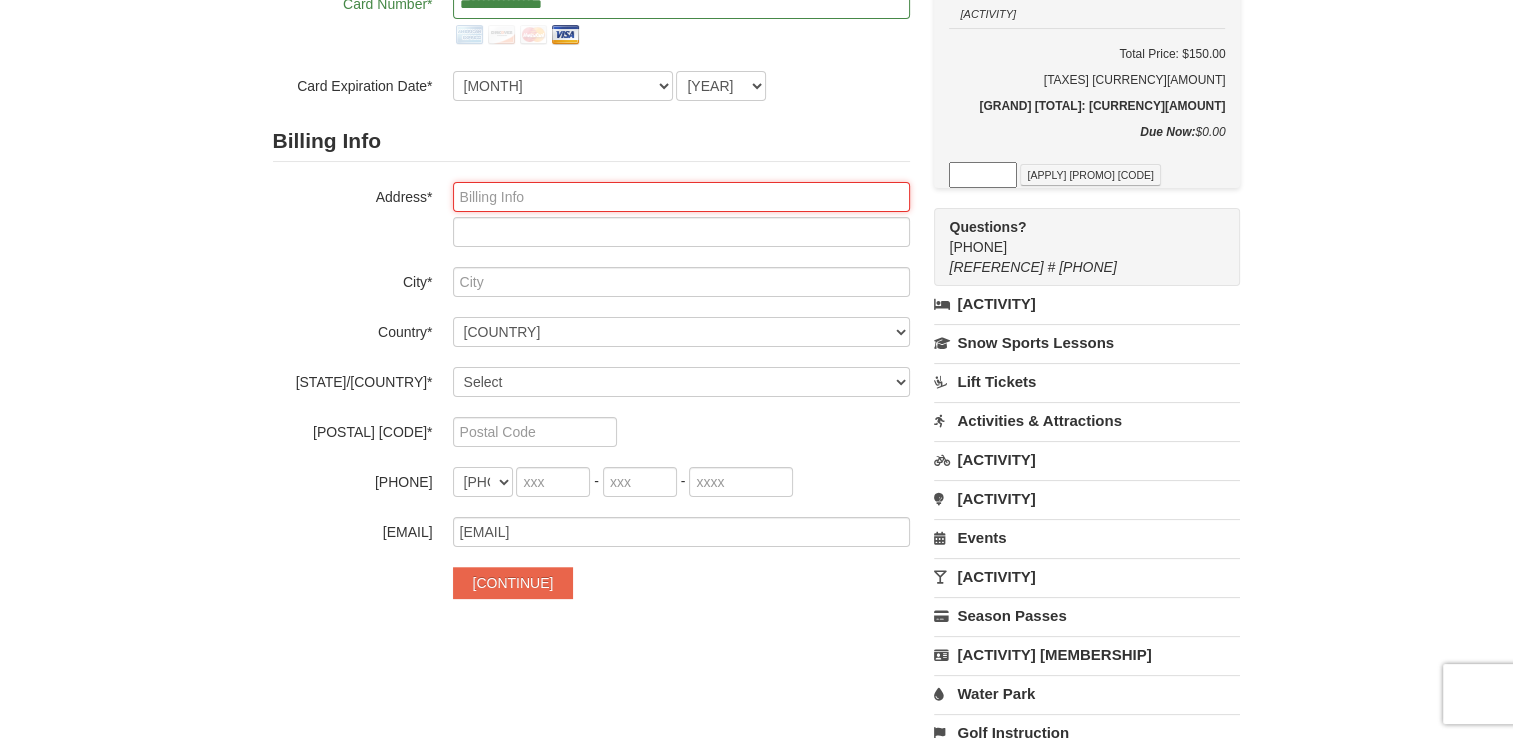 click at bounding box center [681, 197] 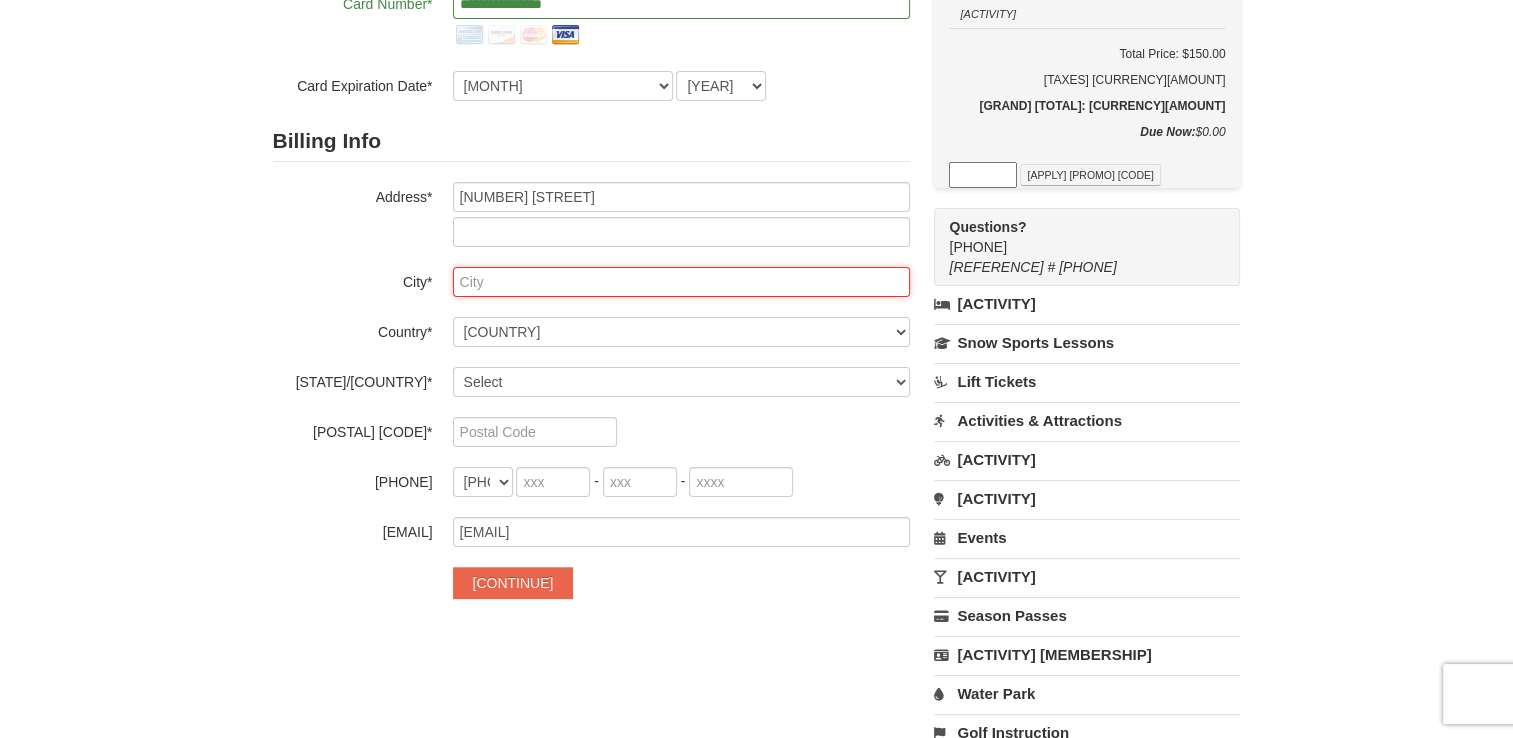 type on "Smithsburg" 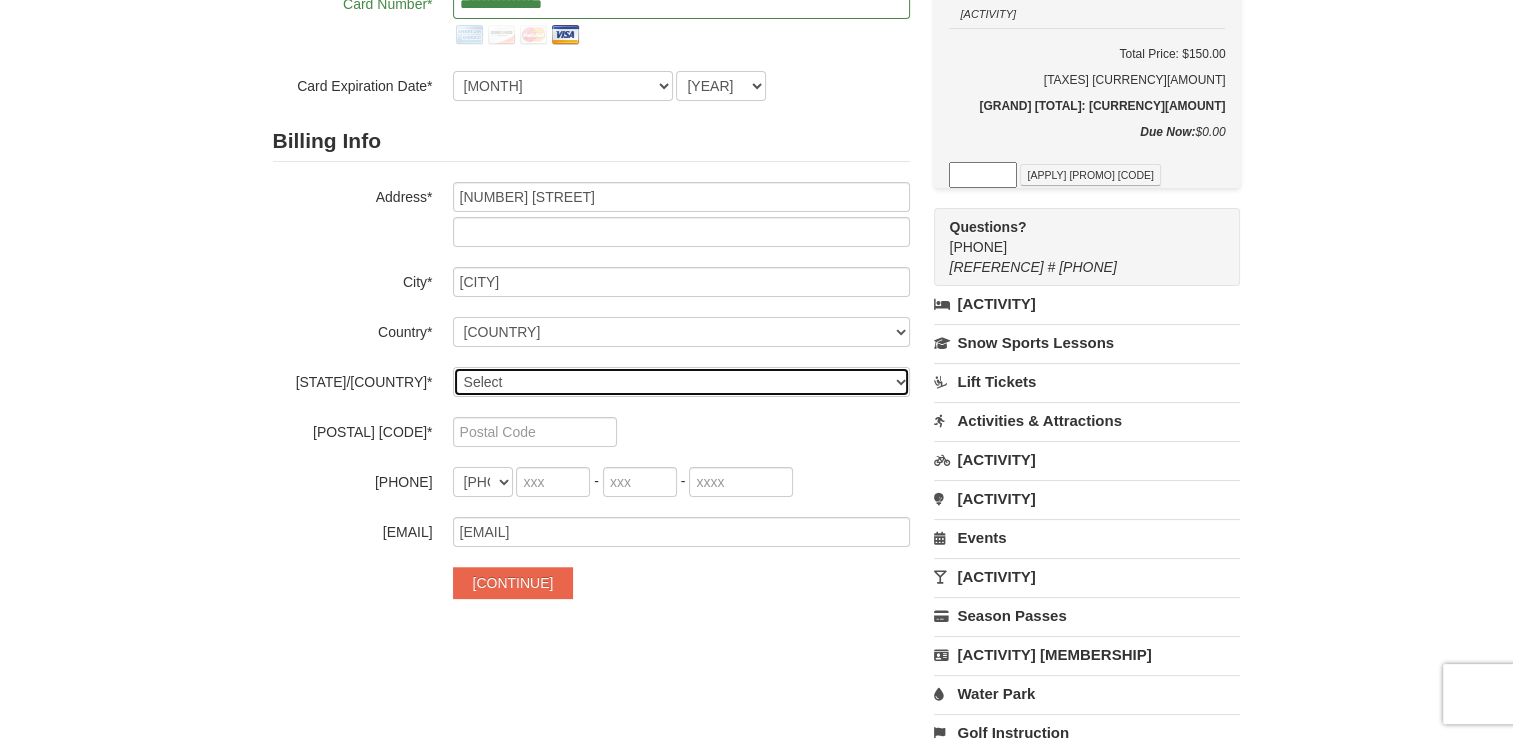 select on "MD" 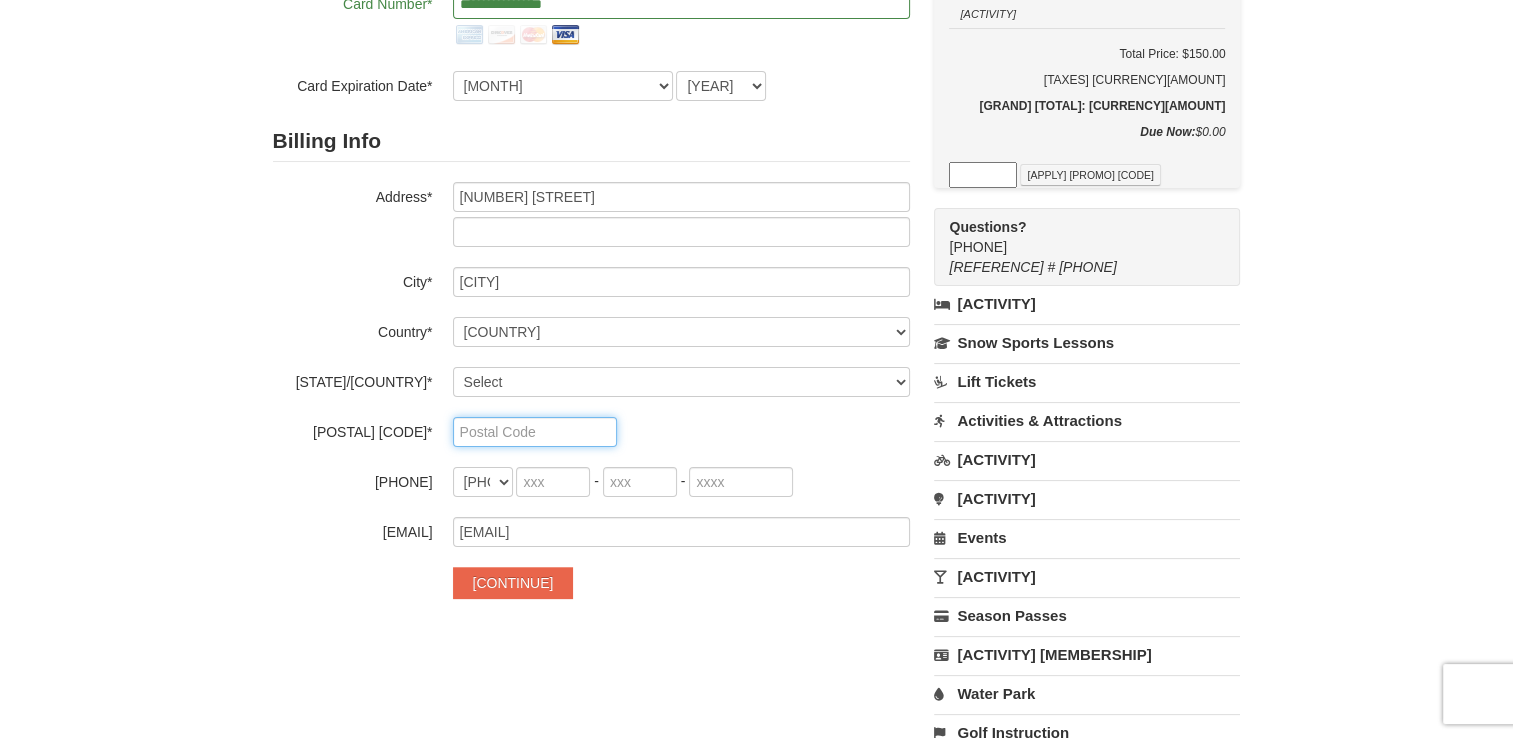 type on "21783" 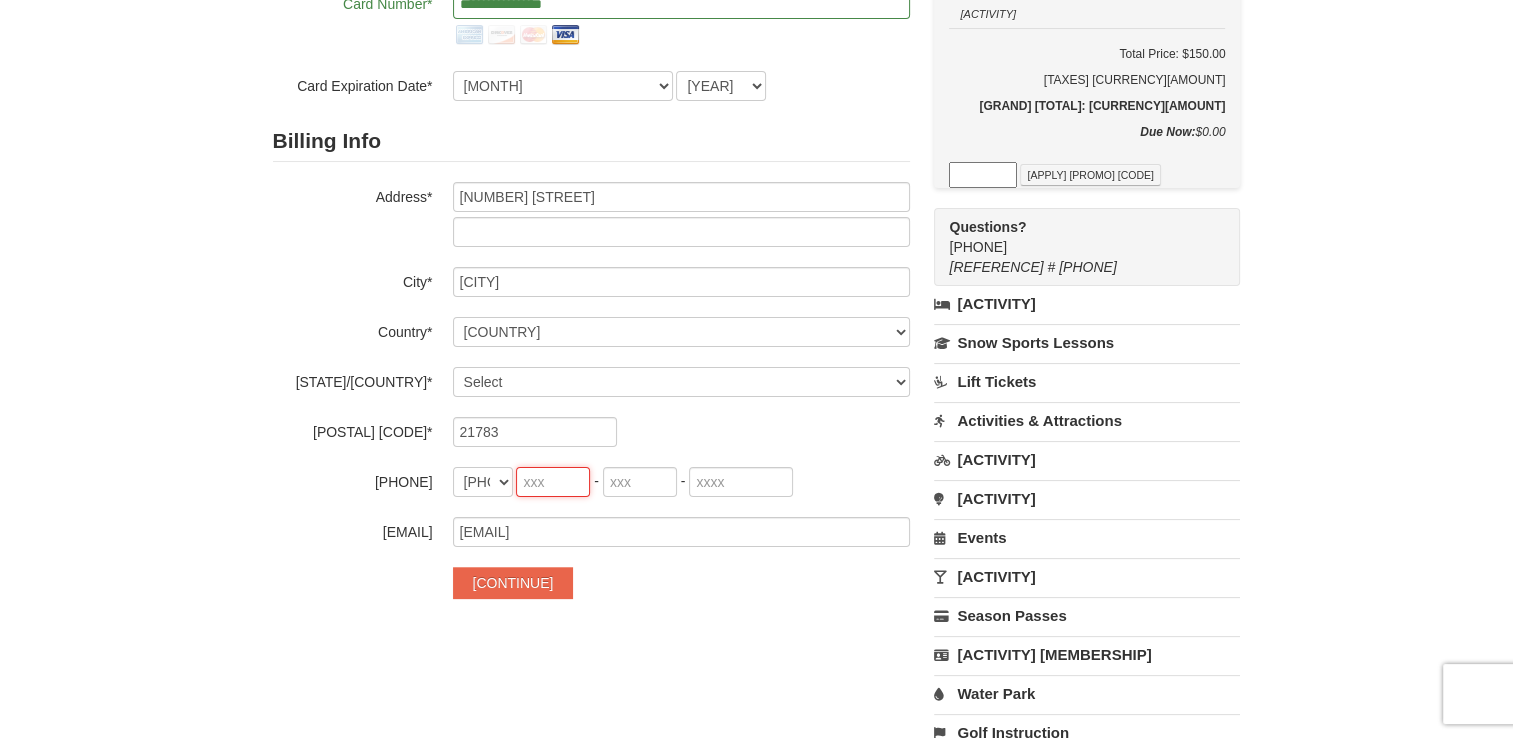 type on "240" 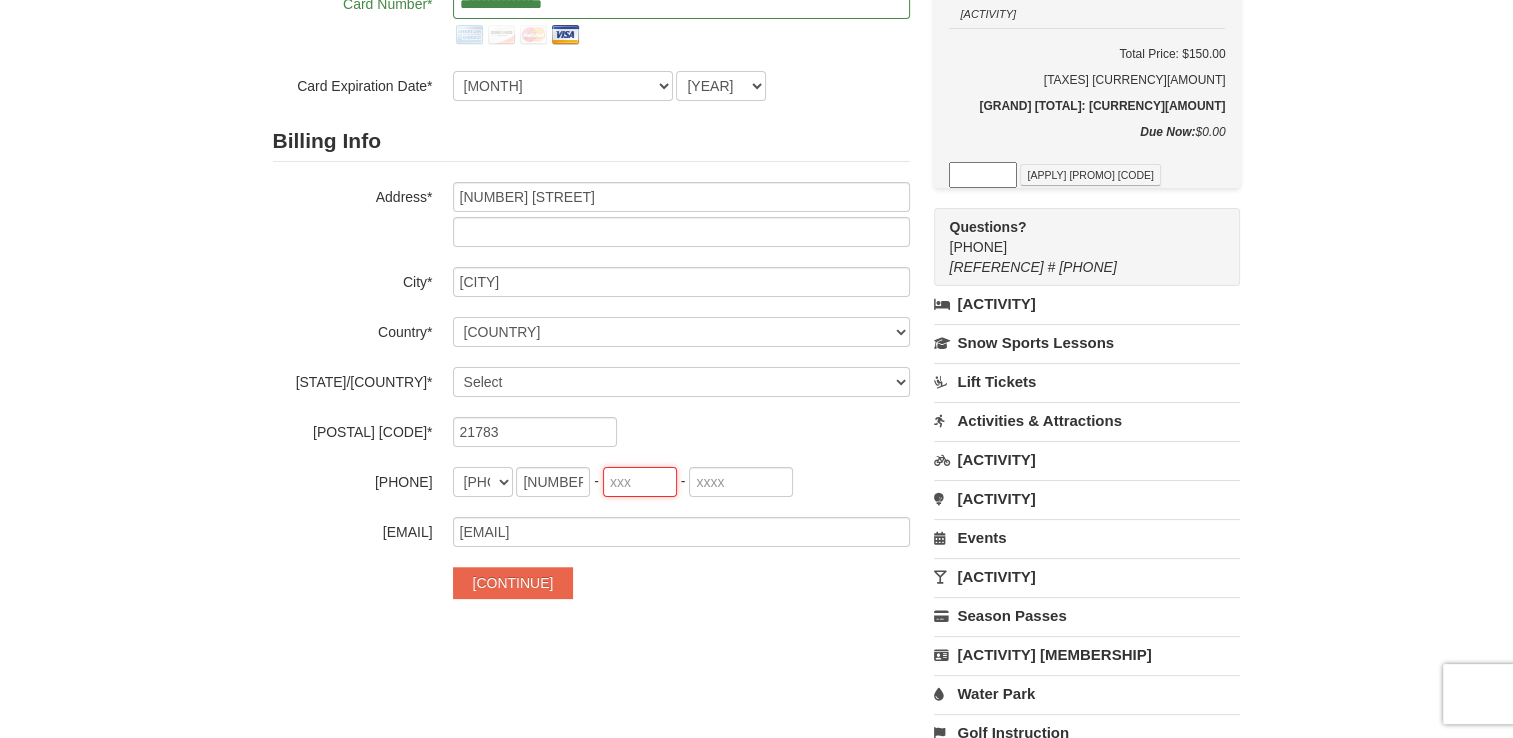 type on "818" 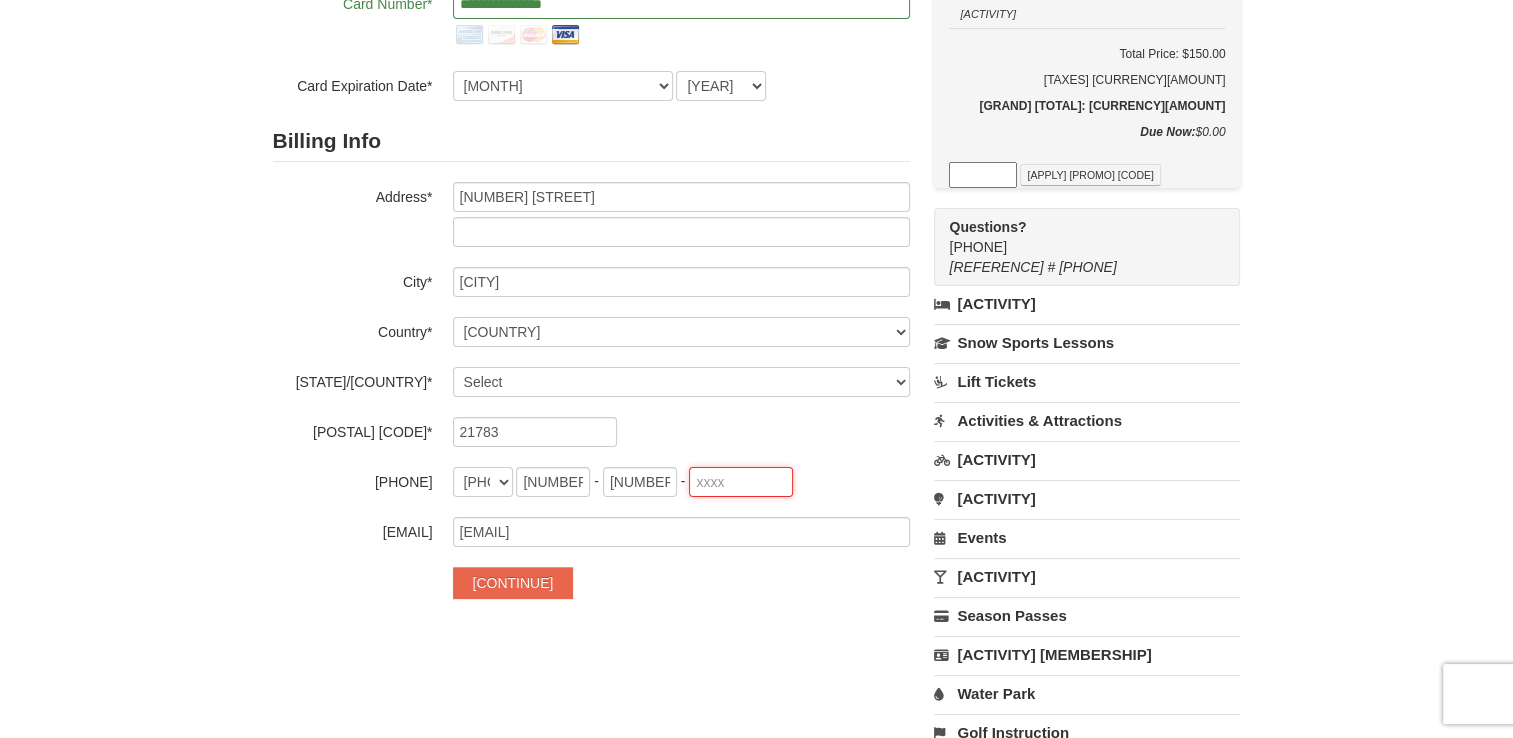 type on "7700" 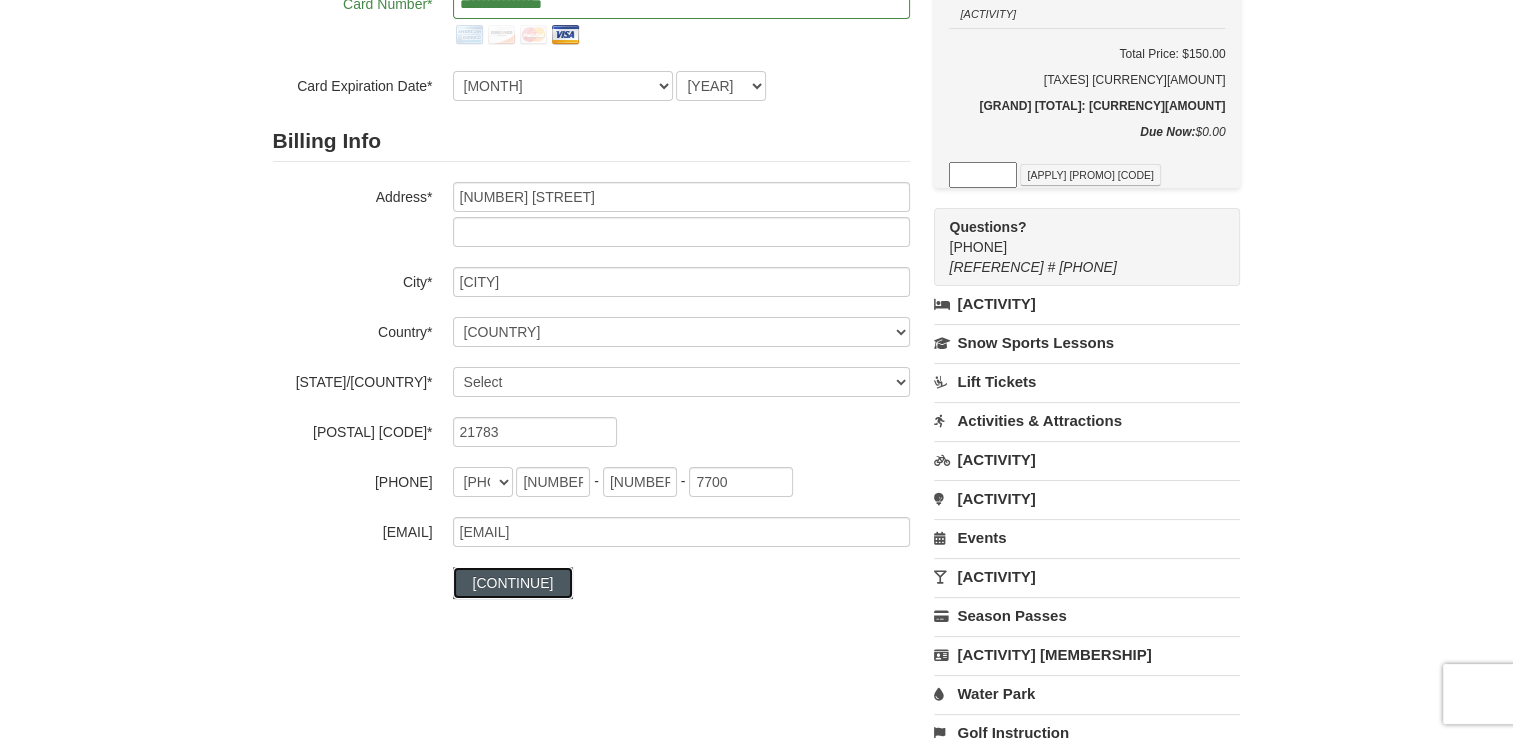 click on "Continue" at bounding box center (513, 583) 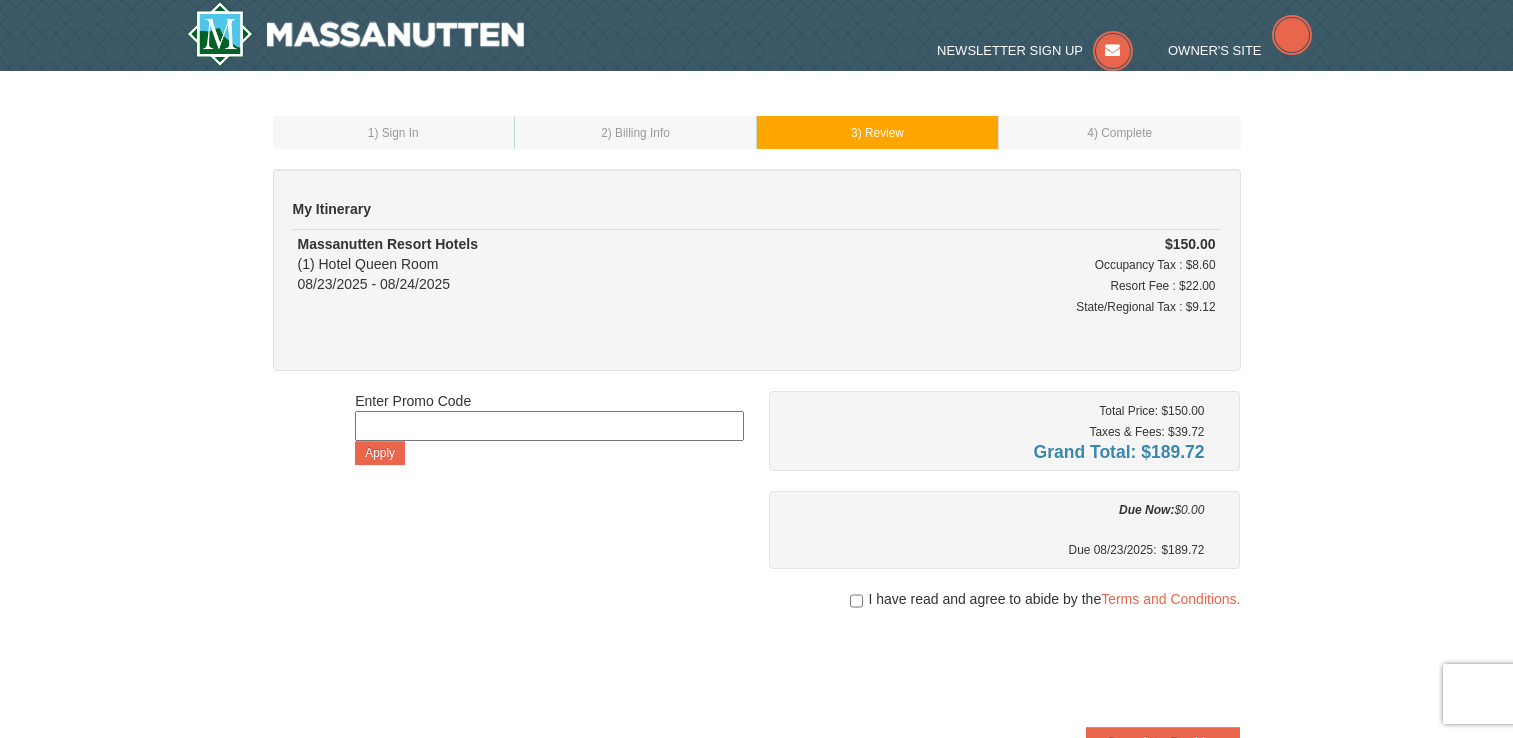 scroll, scrollTop: 0, scrollLeft: 0, axis: both 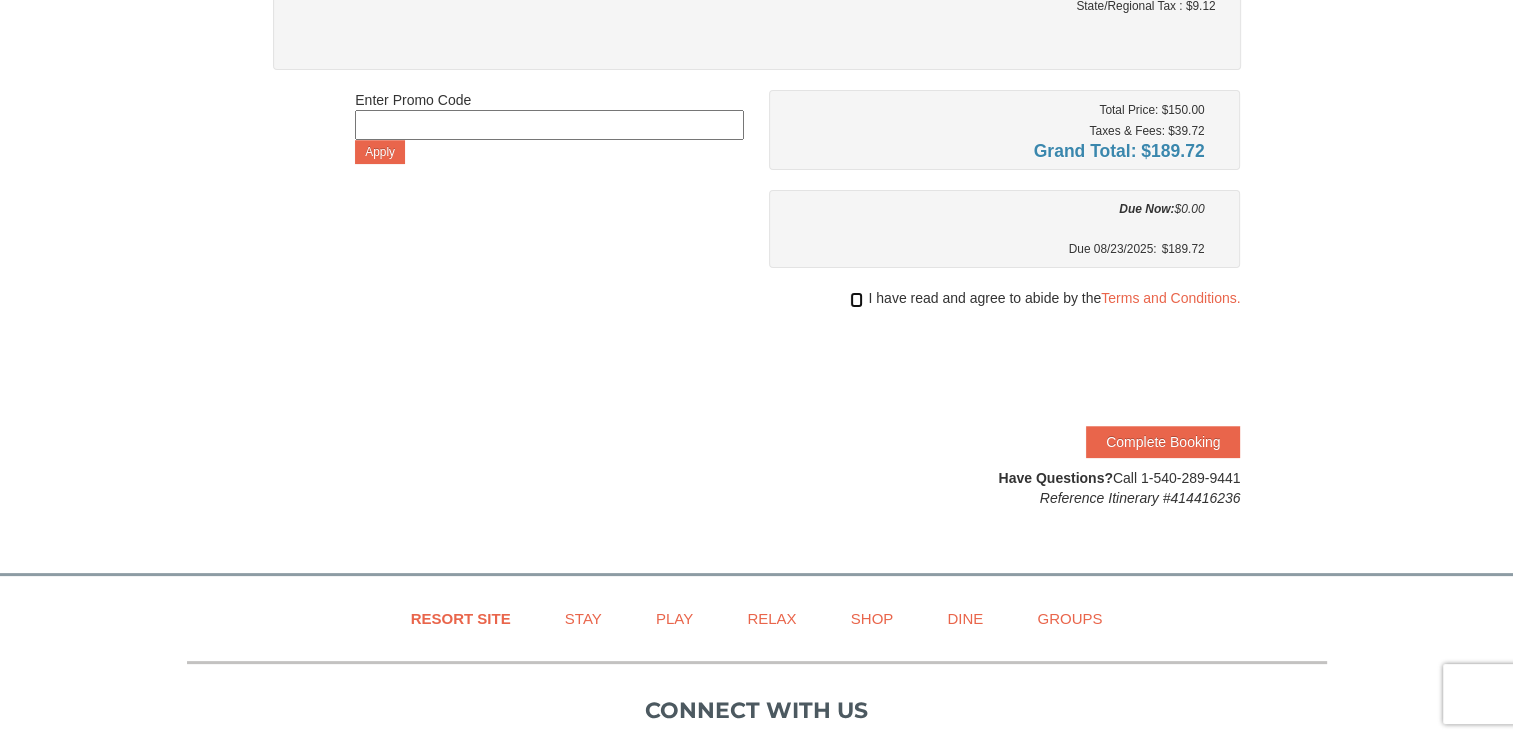 click at bounding box center (856, 300) 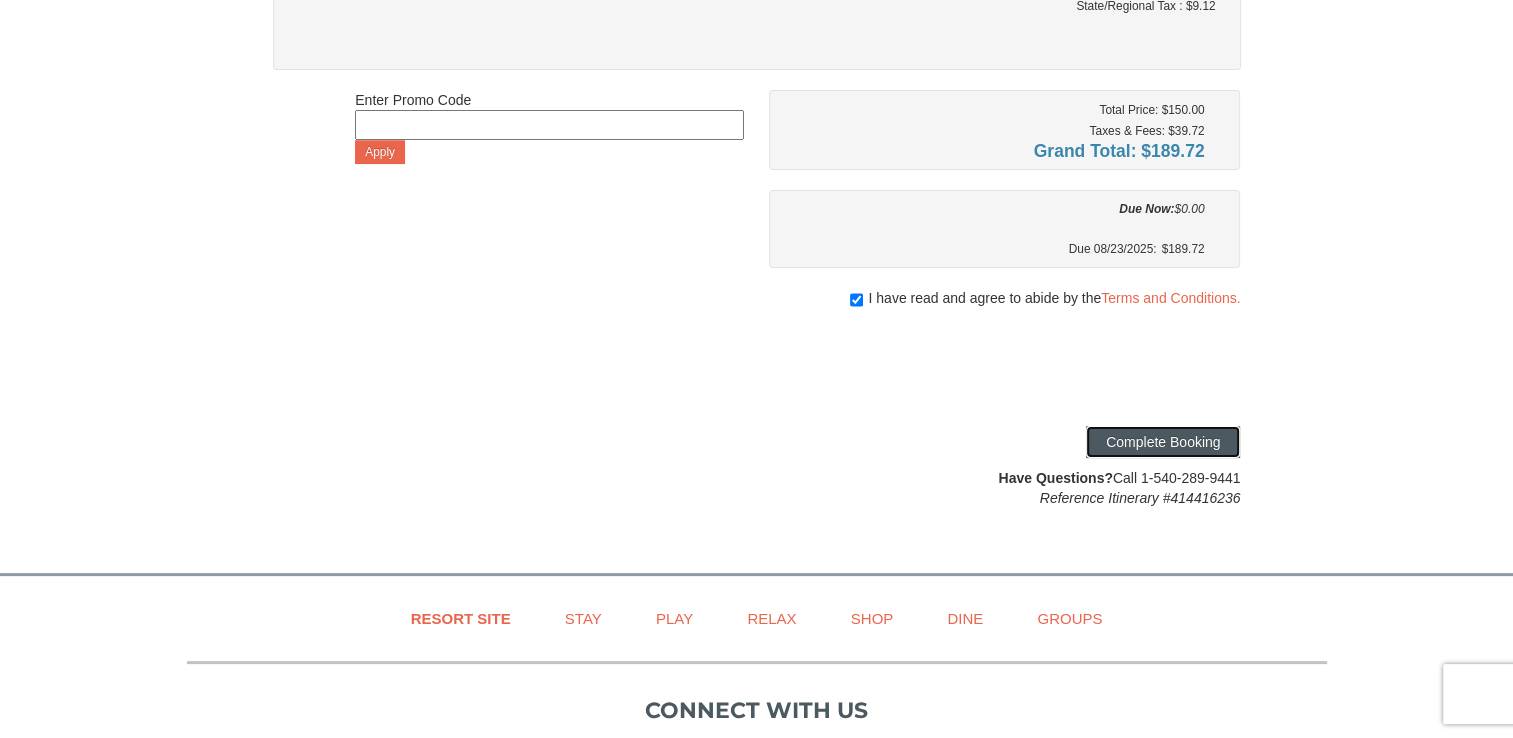 click on "Complete Booking" at bounding box center [1163, 442] 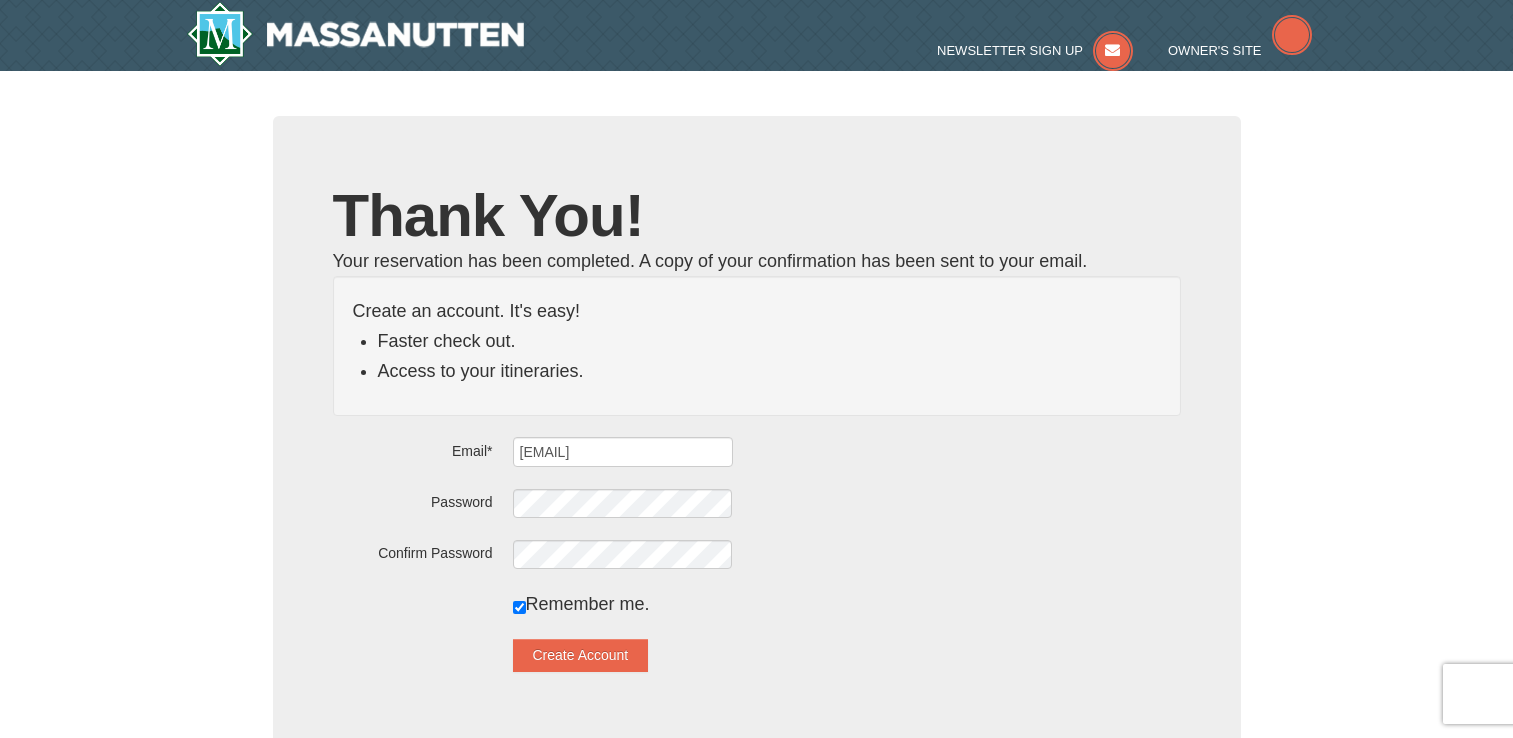 scroll, scrollTop: 0, scrollLeft: 0, axis: both 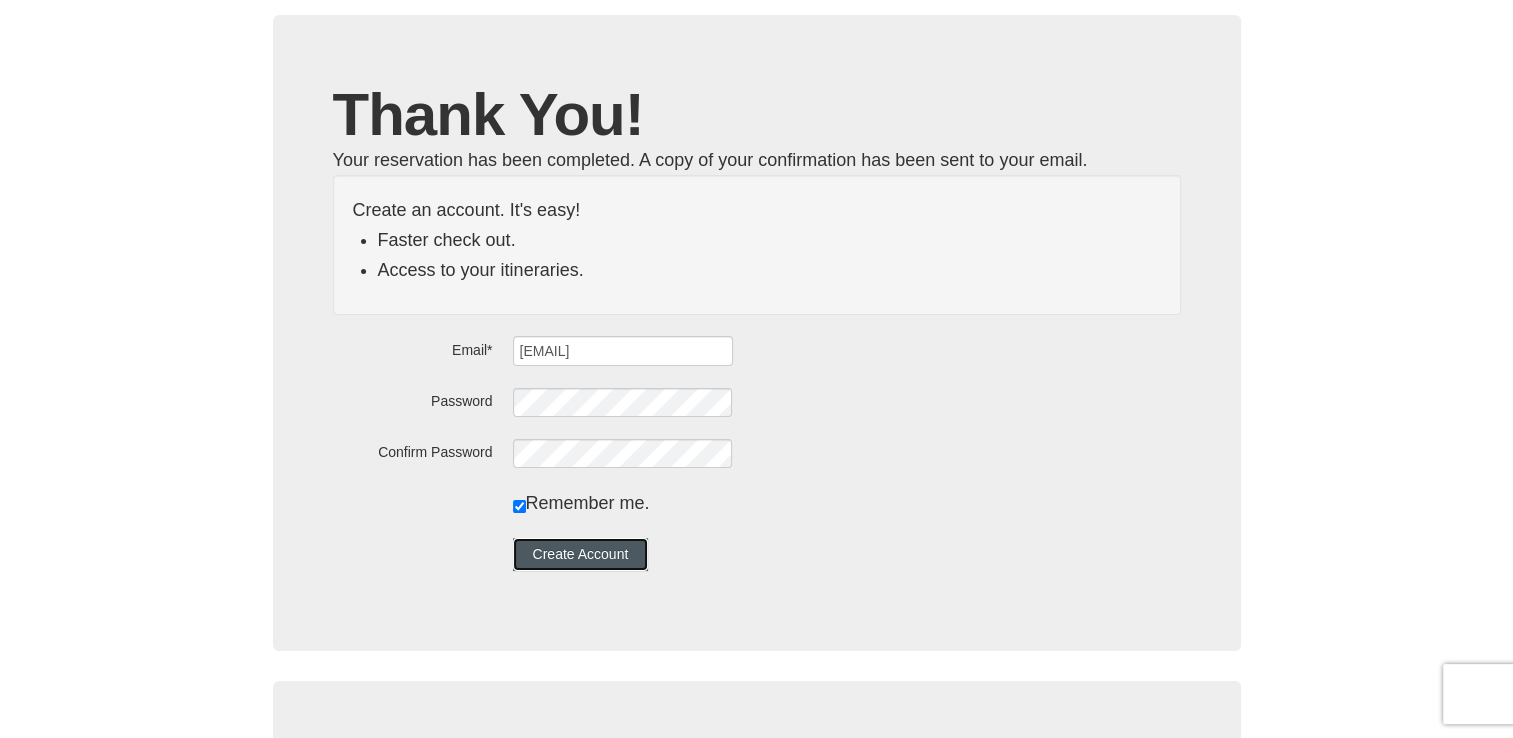 click on "Create Account" at bounding box center [581, 554] 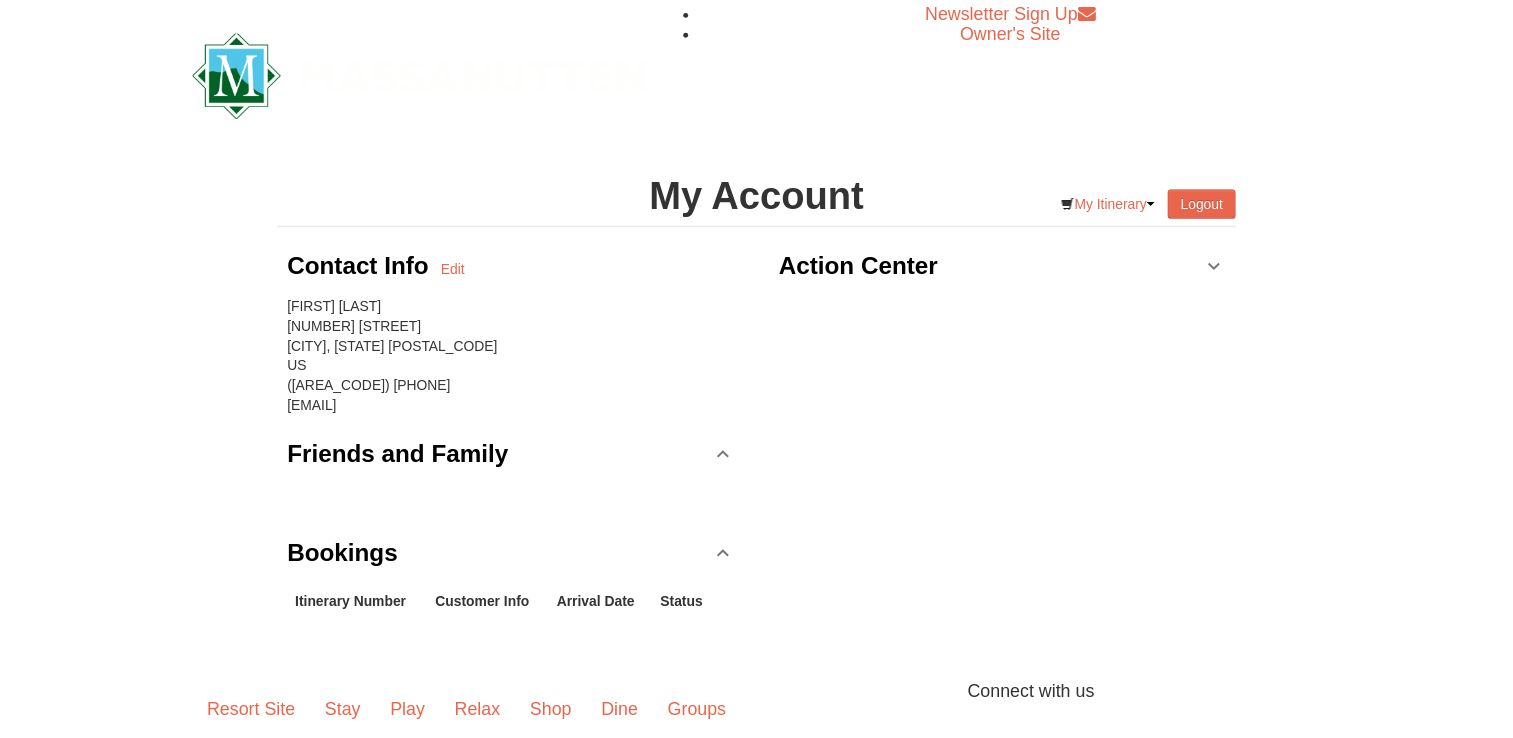 scroll, scrollTop: 0, scrollLeft: 0, axis: both 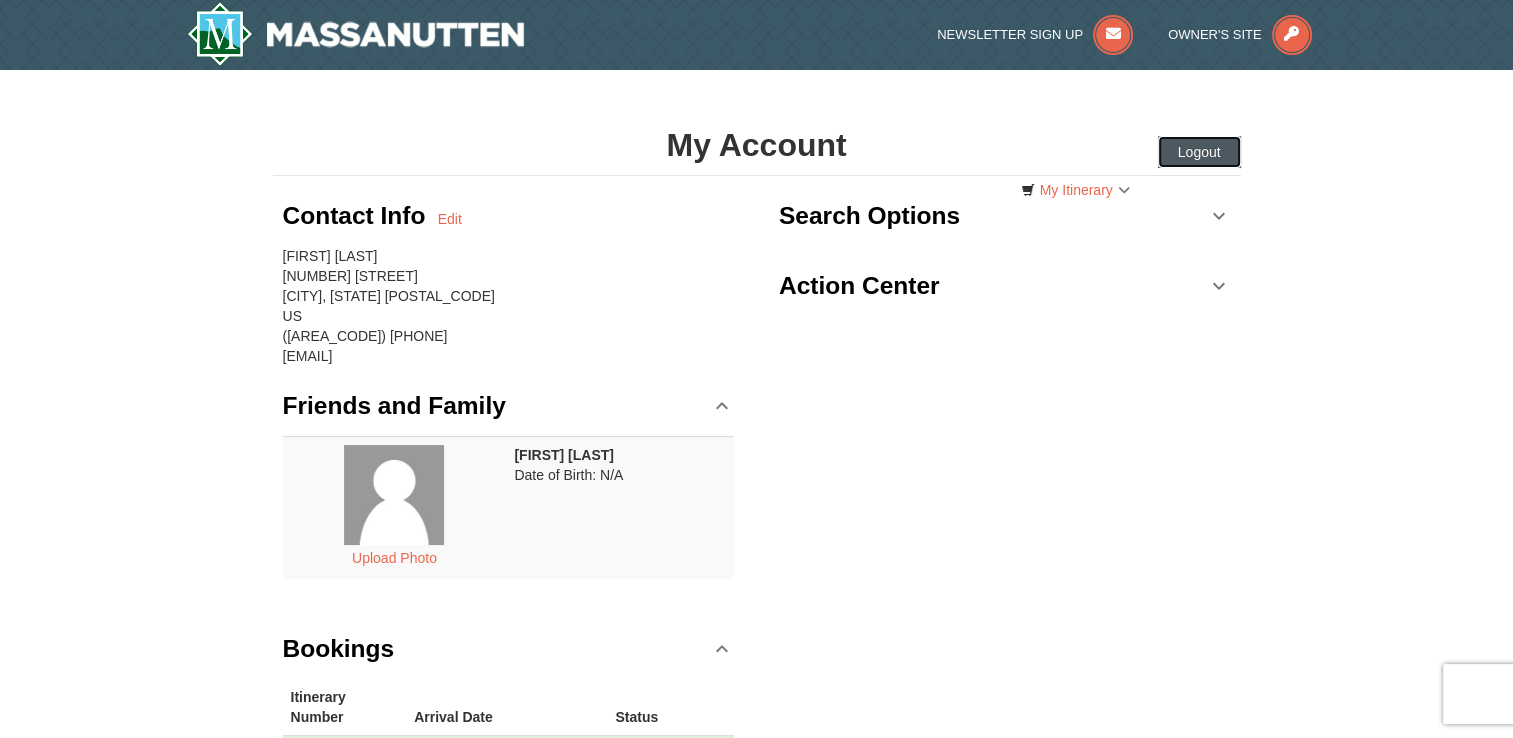 click on "Logout" at bounding box center [1199, 152] 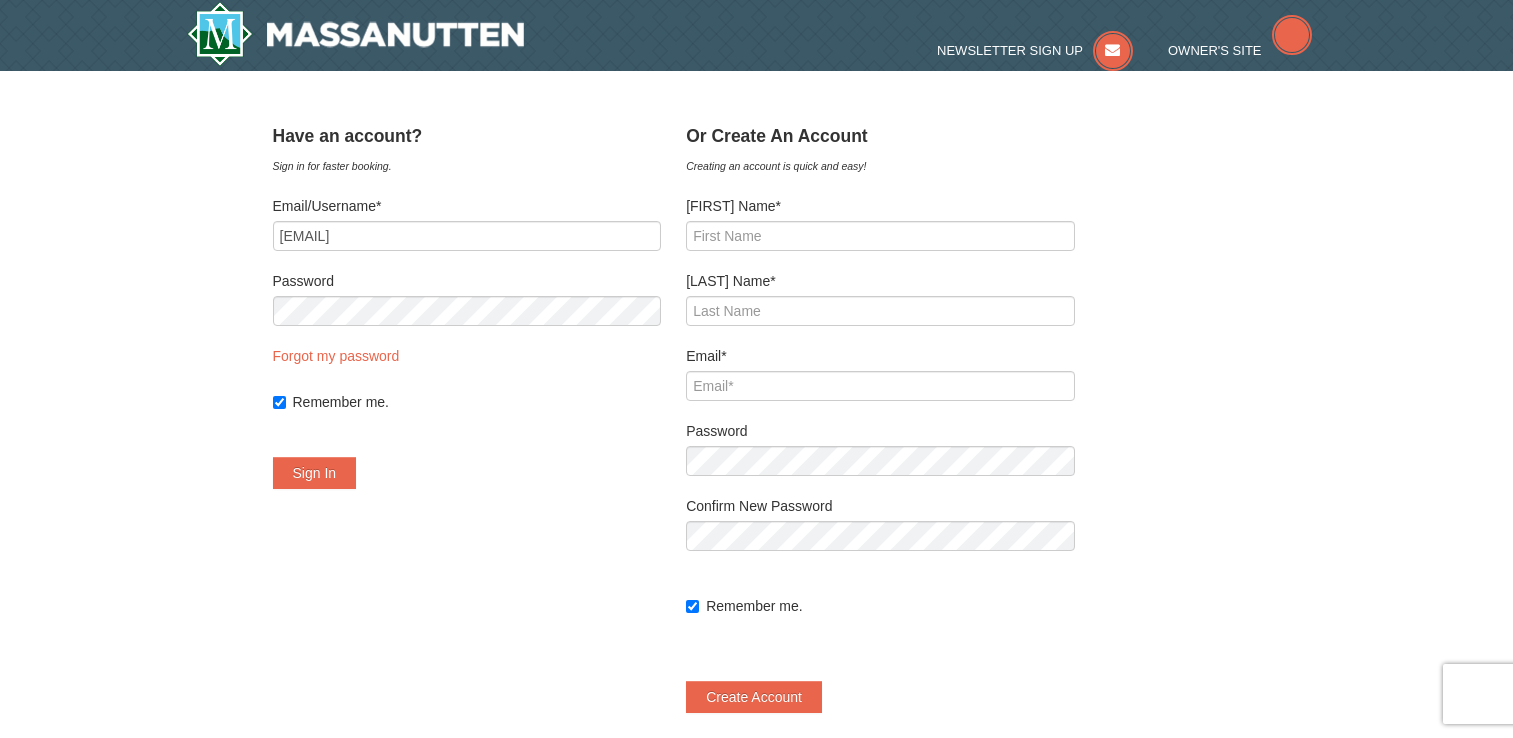 scroll, scrollTop: 0, scrollLeft: 0, axis: both 